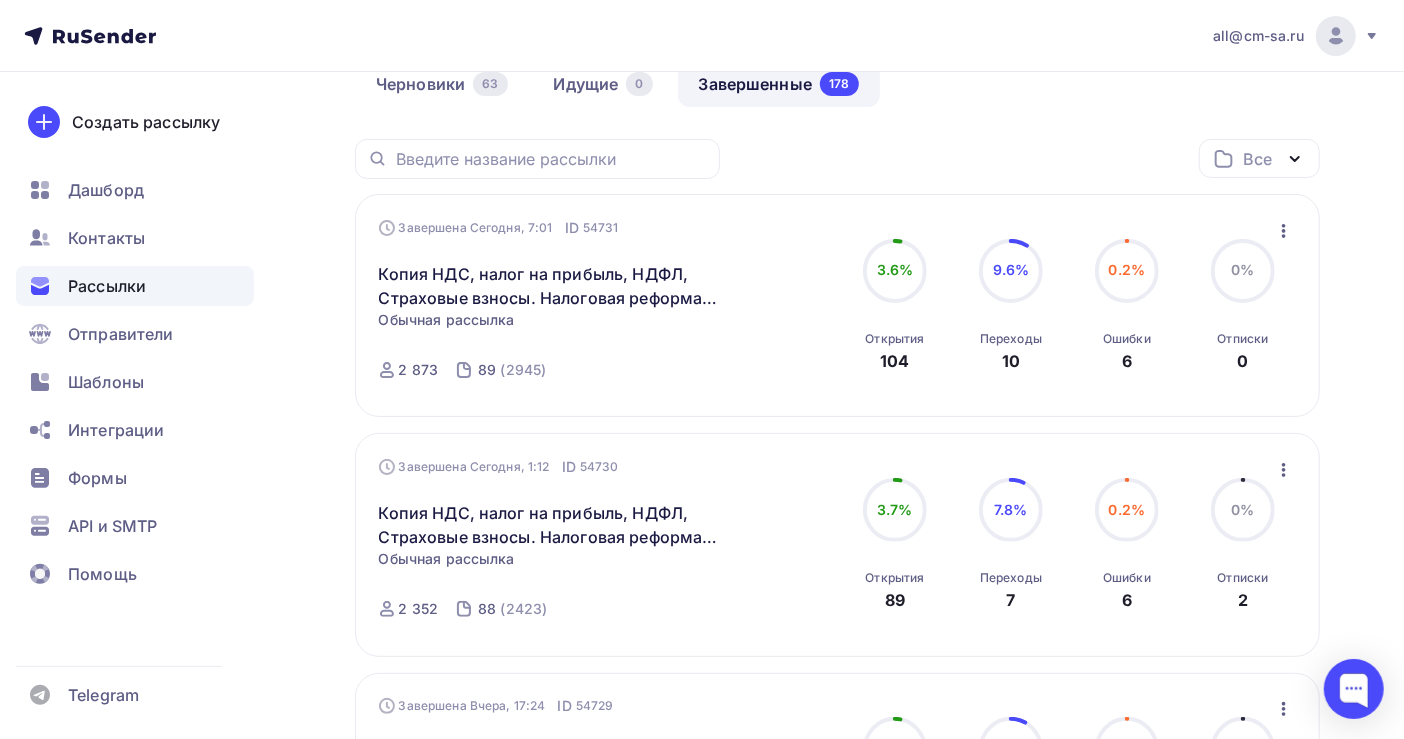 scroll, scrollTop: 266, scrollLeft: 0, axis: vertical 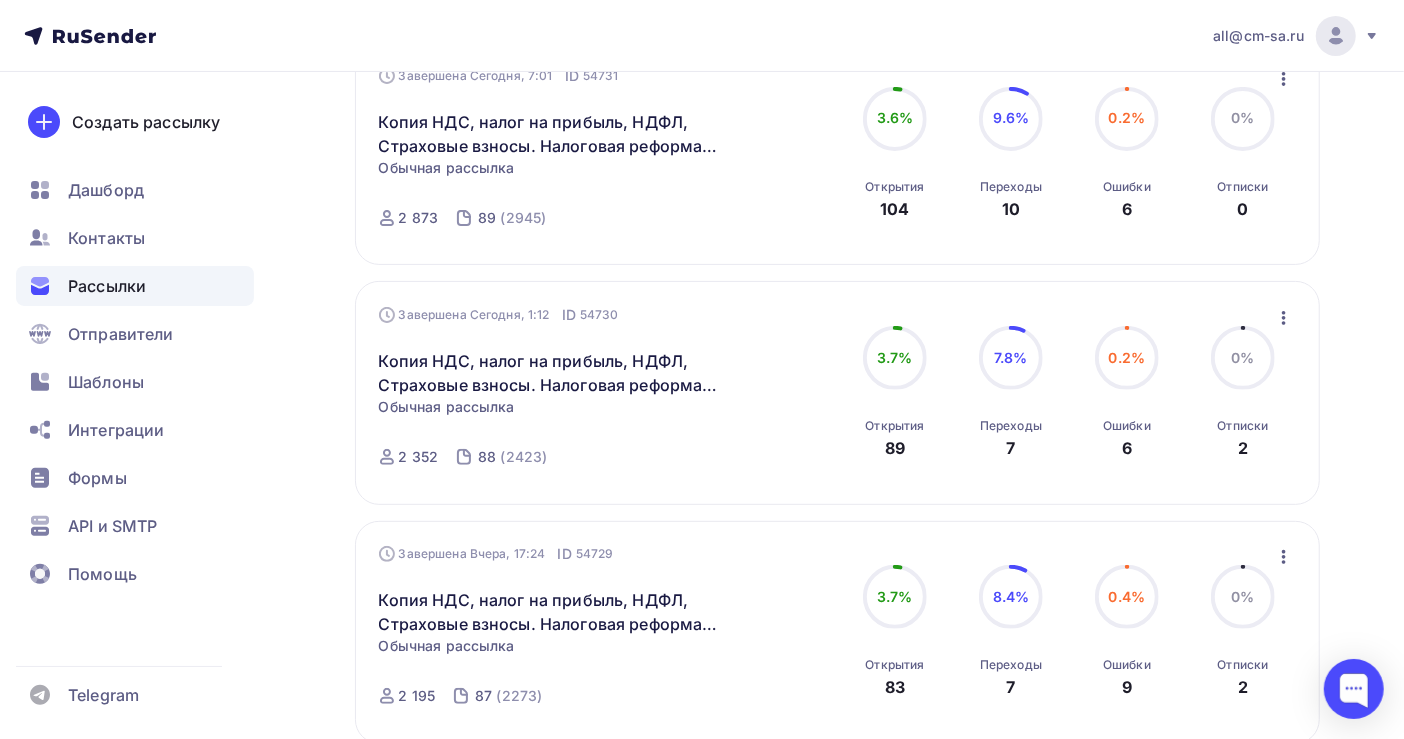 click 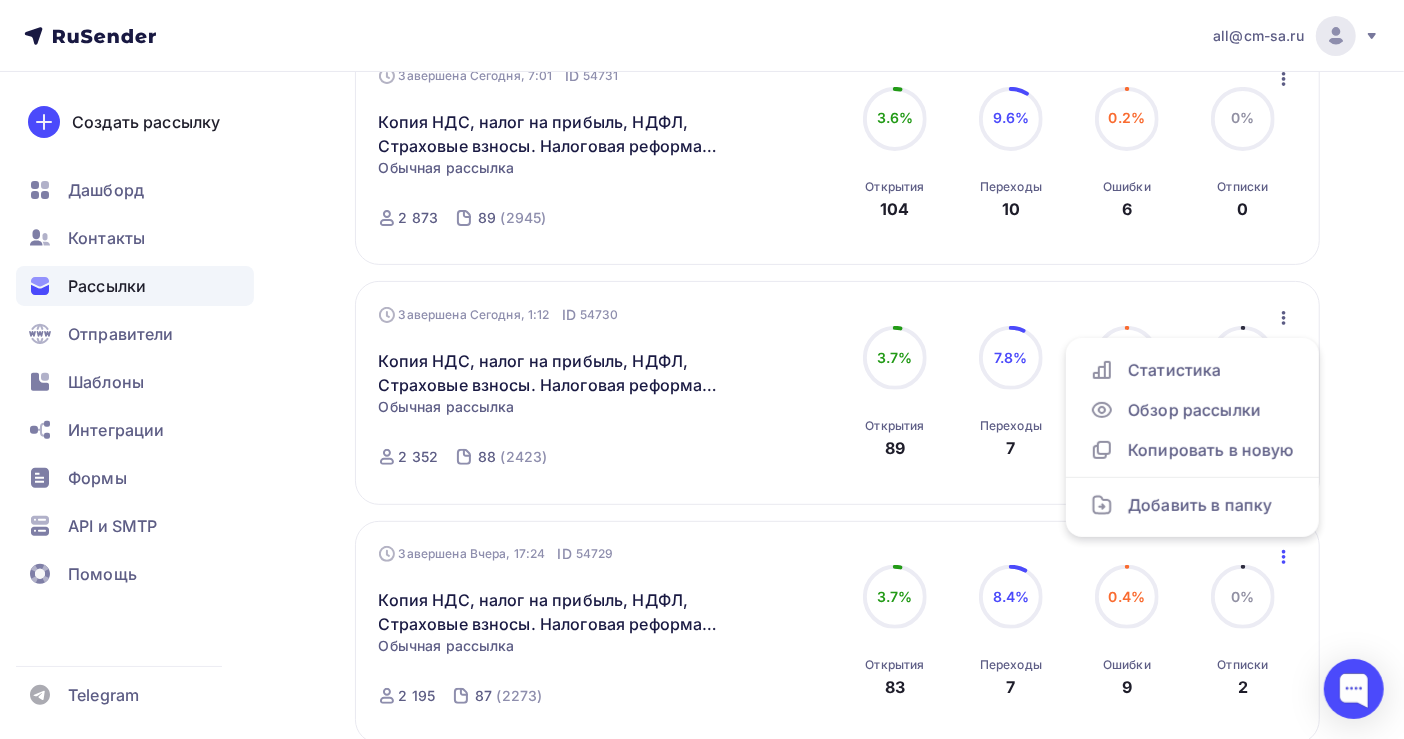 click on "Рассылки
Рассылки
Создать рассылку
Черновики
63
Идущие
0
Завершенные
178
Завершенные
178
Черновики
63
Идущие
0
Все
Все папки           Создать новую папку
Завершена
Сегодня, 7:01
ID   54731             Копия НДС, налог на прибыль, НДФЛ, Страховые взносы. Налоговая реформа 2025 г.
Статистика
Обзор рассылки
ID   54731               89   (2945)" at bounding box center (702, 1180) 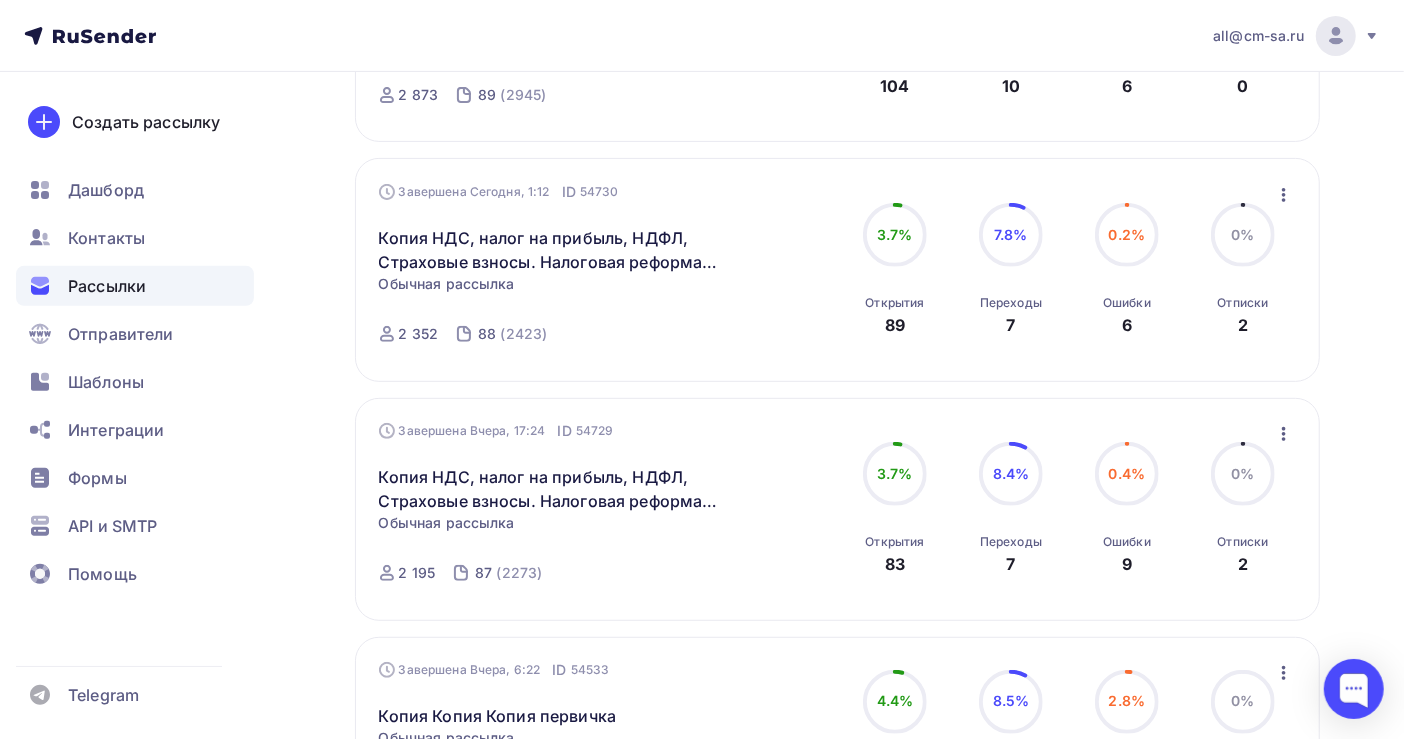 scroll, scrollTop: 533, scrollLeft: 0, axis: vertical 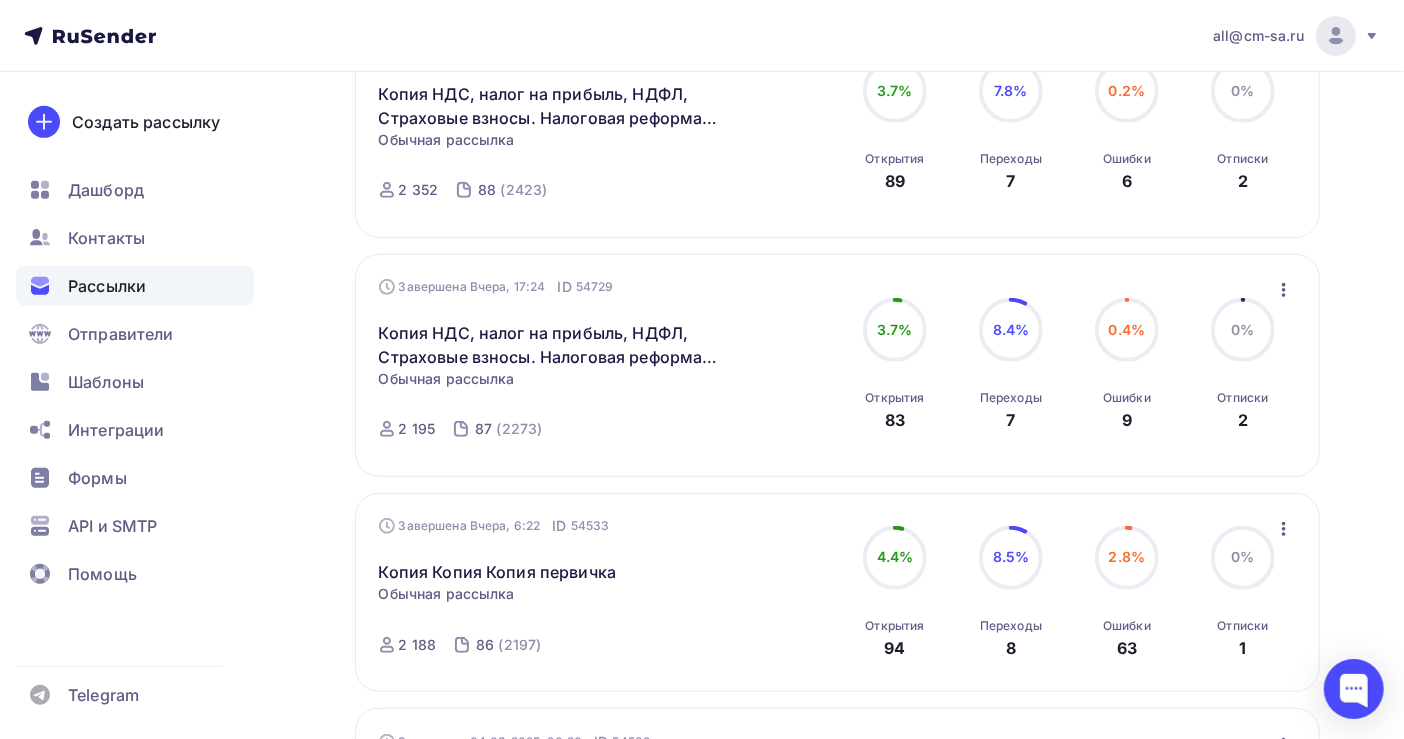 click on "Завершена
Вчера, 6:22
ID   54533             Копия Копия Копия первичка
Статистика
Обзор рассылки
Копировать в новую
Добавить в папку
Обычная рассылка
Завершена
Вчера, 6:22
ID   54533    Завершена
2 188
86   (2197)     4.4%   4.4%
Открытия
94
8.5%   8.5%
Переходы
8
2.8%   2.8%
Ошибки
63
0%   0%
Отписки
1
Статистика
Обзор рассылки" at bounding box center (838, 592) 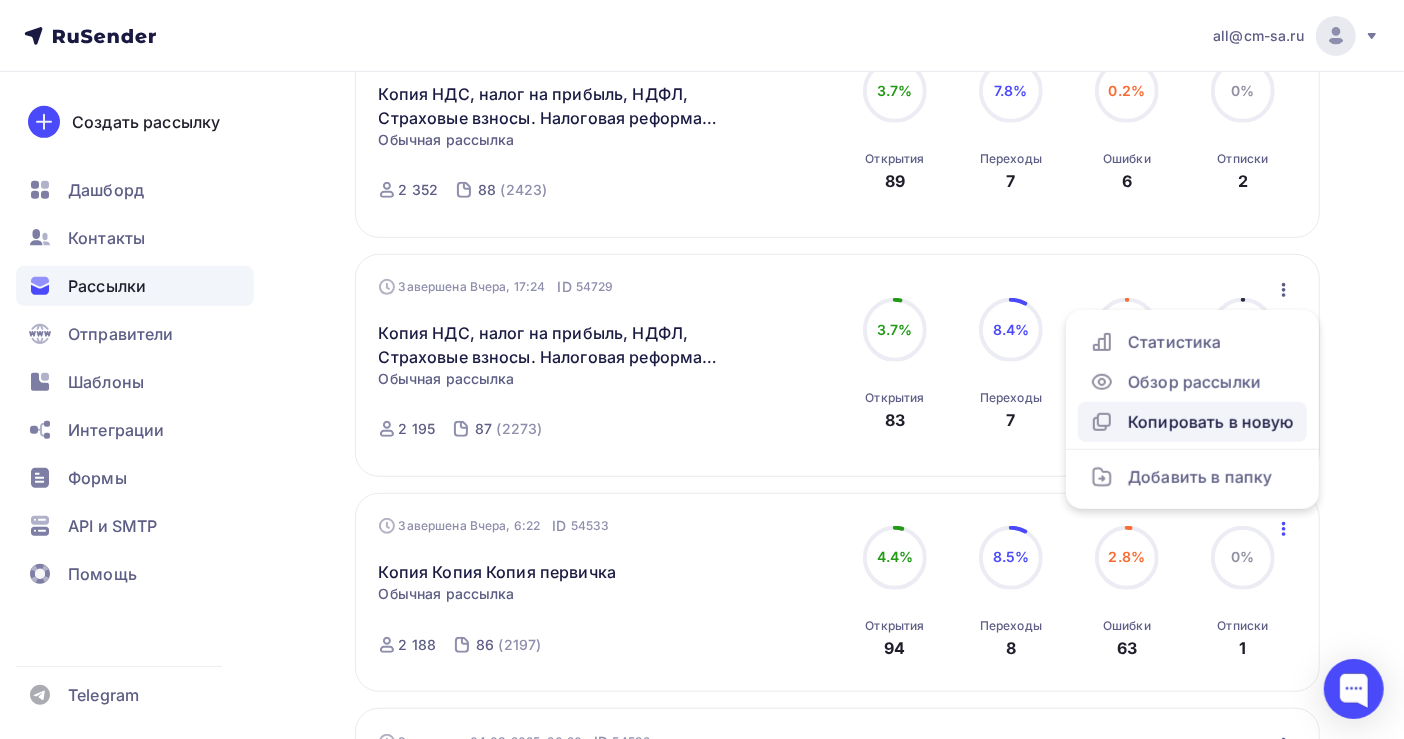 click on "Копировать в новую" at bounding box center (1192, 422) 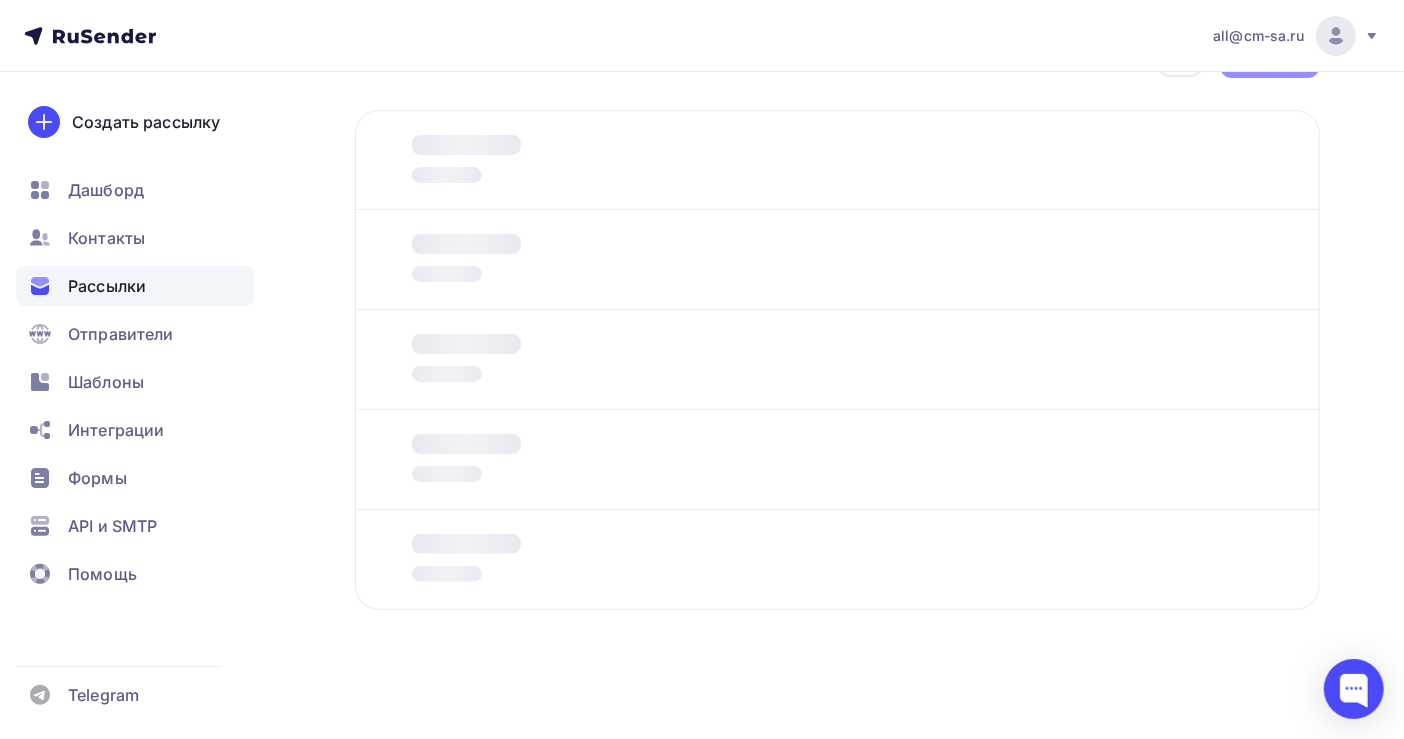 scroll, scrollTop: 0, scrollLeft: 0, axis: both 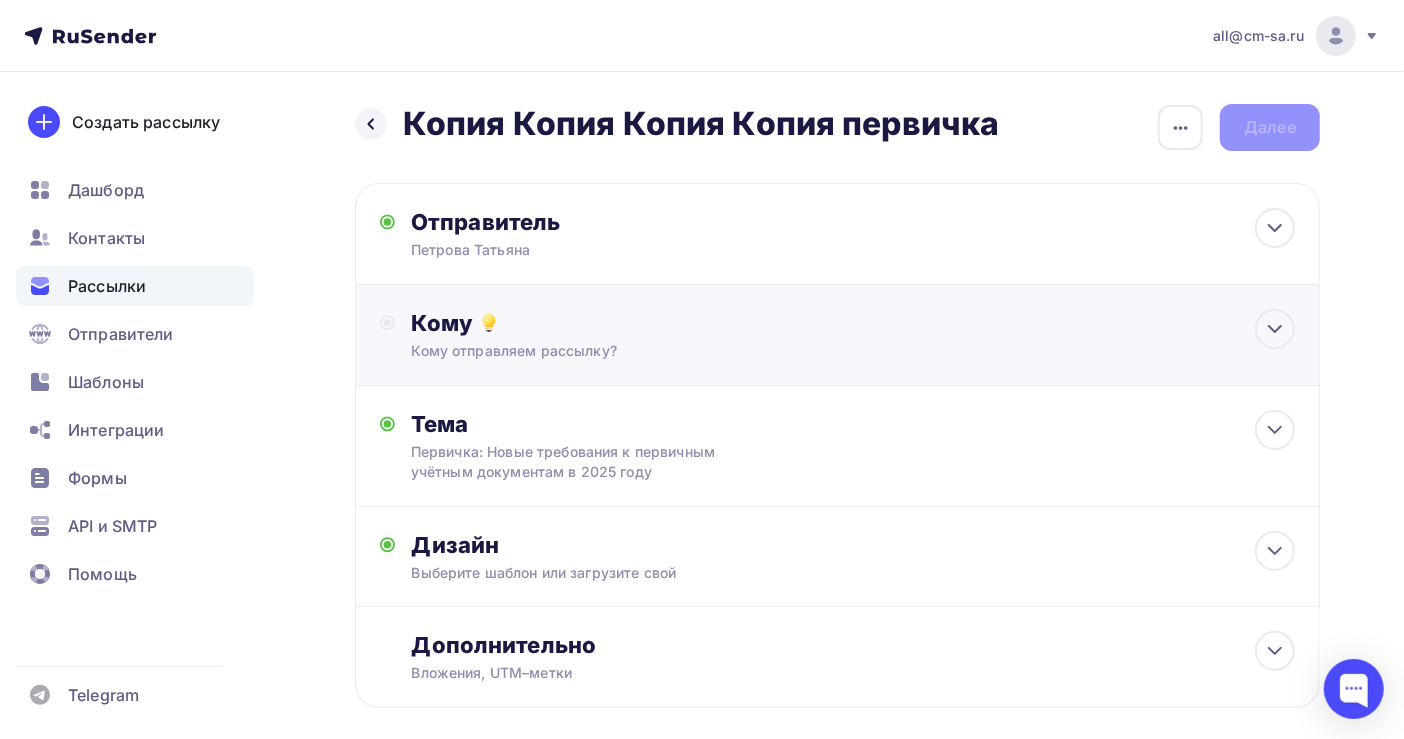 click on "Кому отправляем рассылку?" at bounding box center (808, 351) 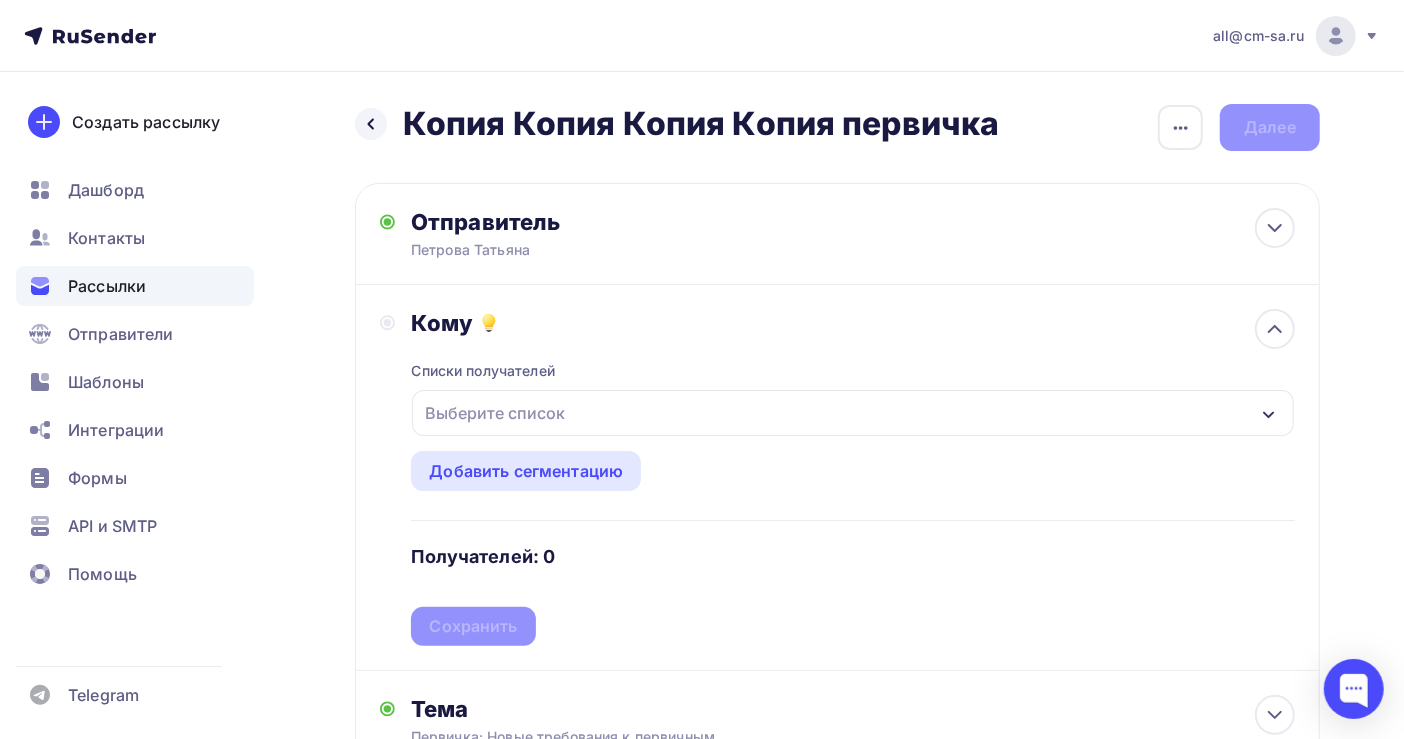 click on "Выберите список" at bounding box center (495, 413) 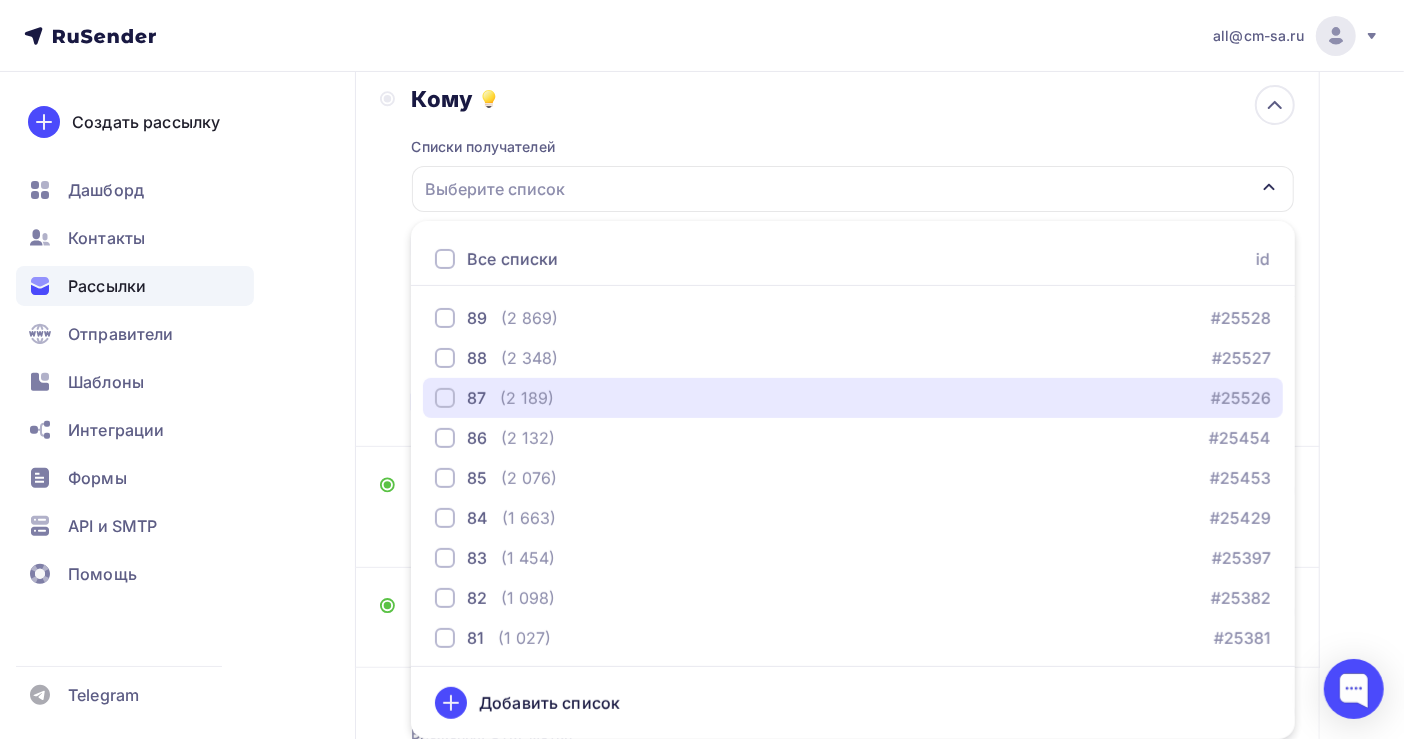 click on "87
(2 189)
#25526" at bounding box center [853, 398] 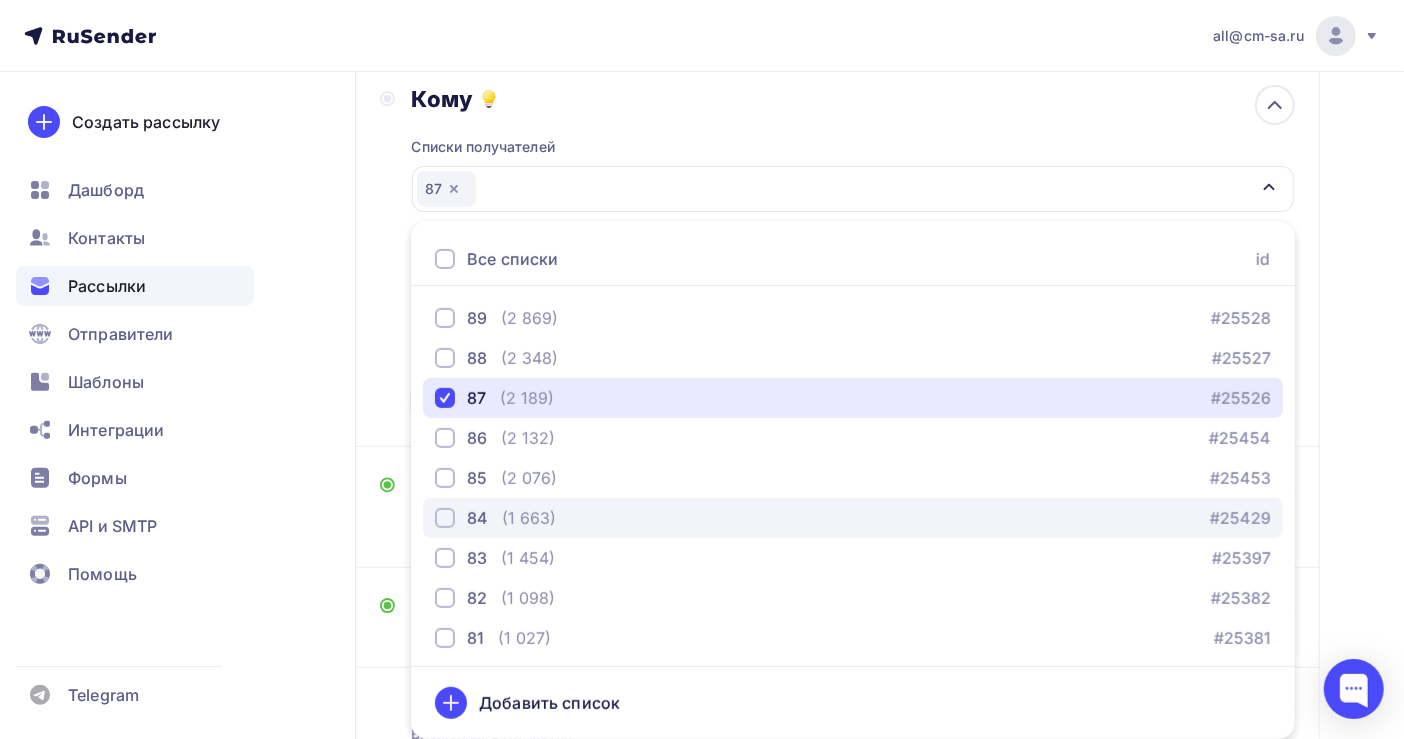 scroll, scrollTop: 133, scrollLeft: 0, axis: vertical 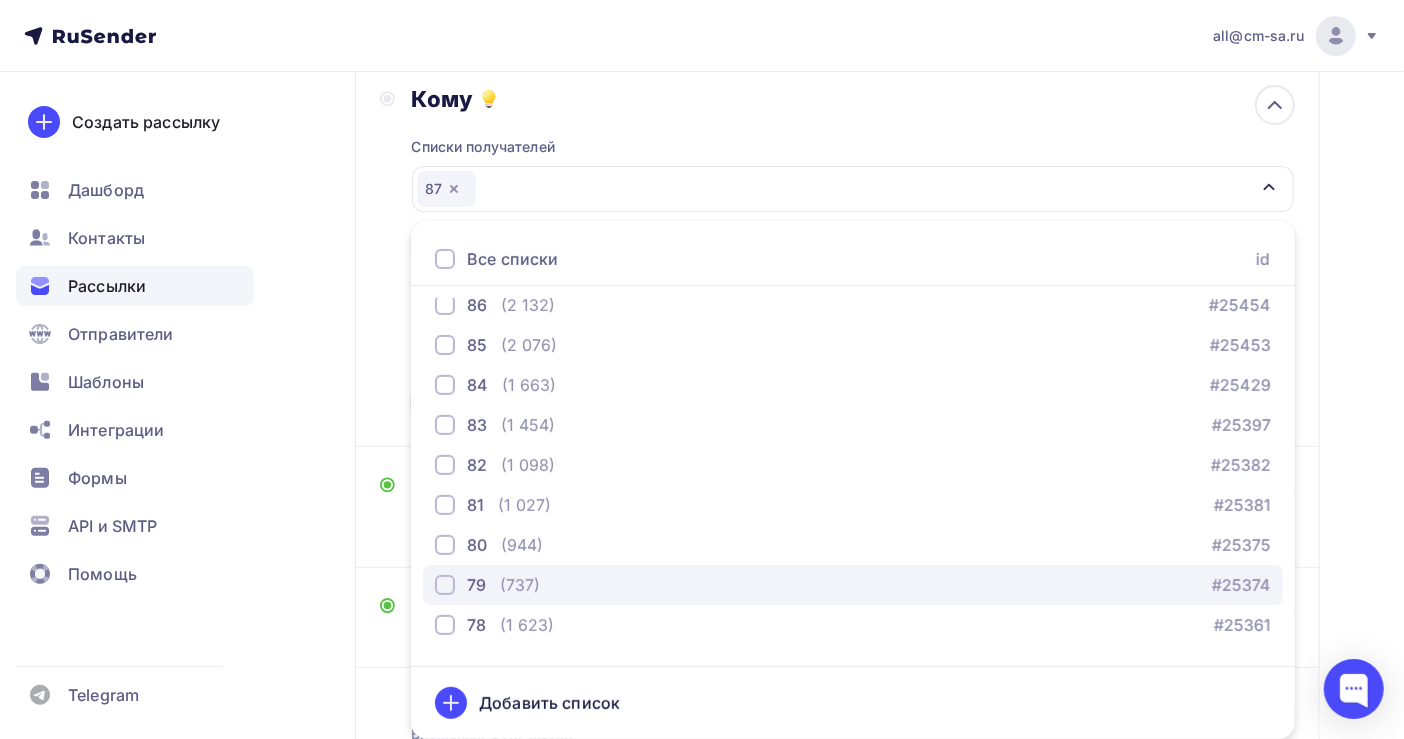 click on "79
(737)
#25374" at bounding box center [853, 585] 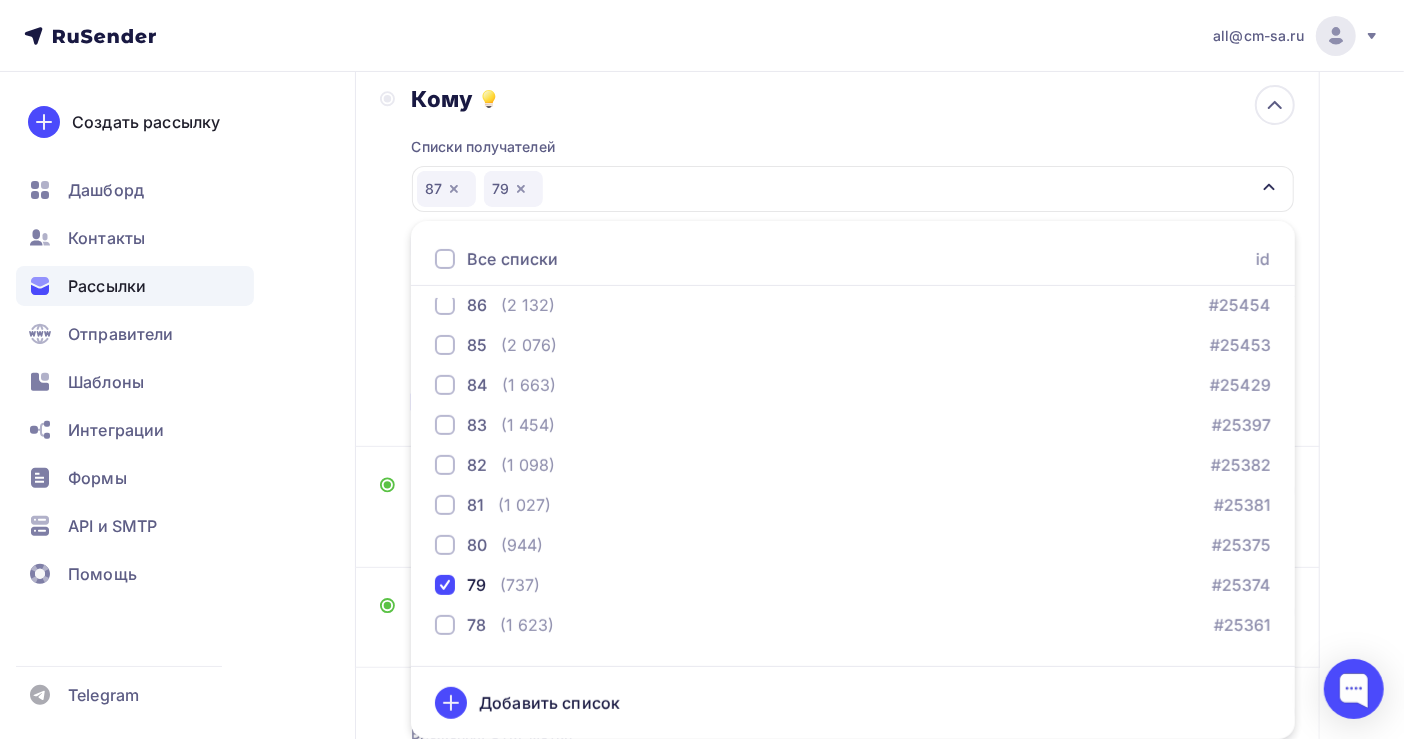 click on "Назад
Копия Копия Копия Копия первичка
Копия Копия Копия Копия первичка
Закончить позже
Переименовать рассылку
Удалить
Далее
Отправитель
[NAME] [NAME]
Email  *
all@cm-sa.ru
all@cm-sa.ru           all@org.inf-buh.ru           org@mail.bux-mos.ru           nat@info.inf-buh.ru           ok@jhda.su           buh@mail.jhda.ru           buh@jhda.ru               Добавить отправителя
Рекомендуем  добавить почту на домене , чтобы рассылка не попала в «Спам»
Имя" at bounding box center [702, 373] 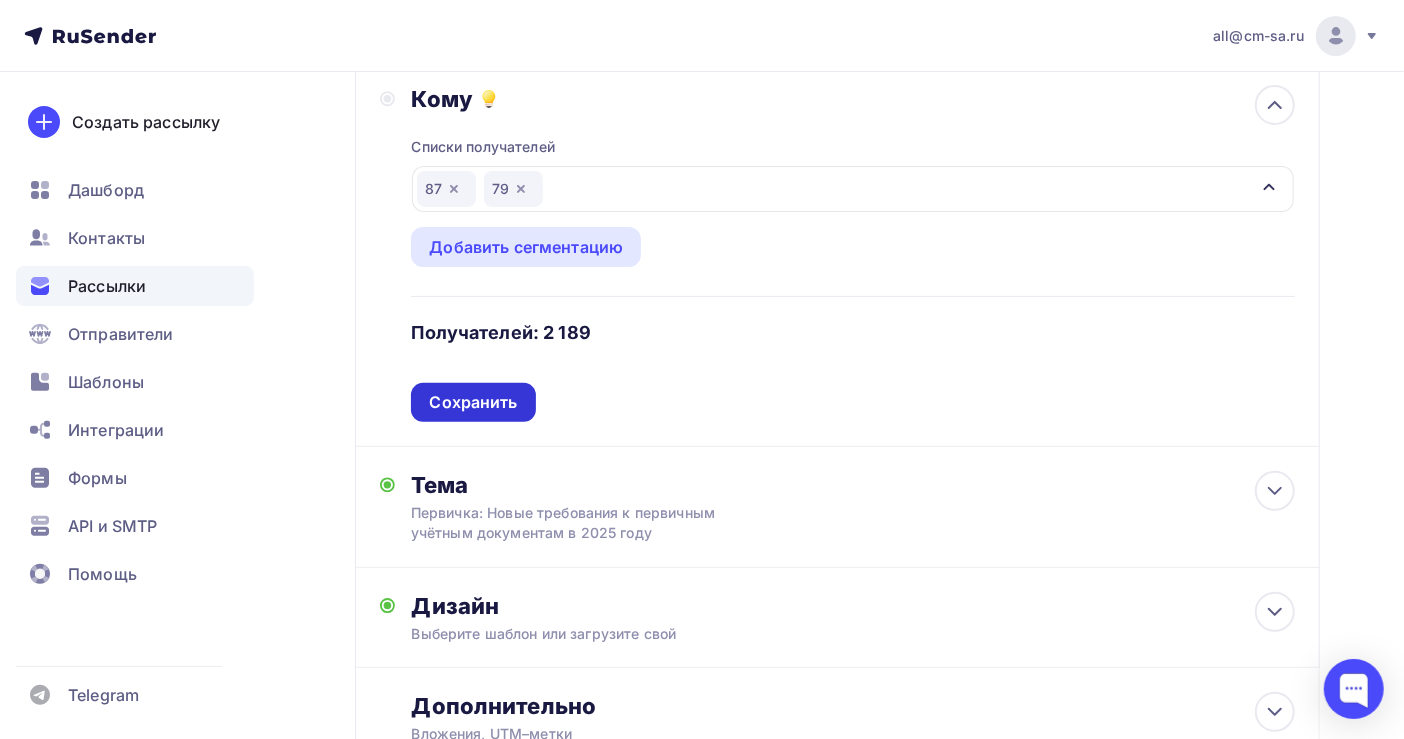 click on "Сохранить" at bounding box center (473, 402) 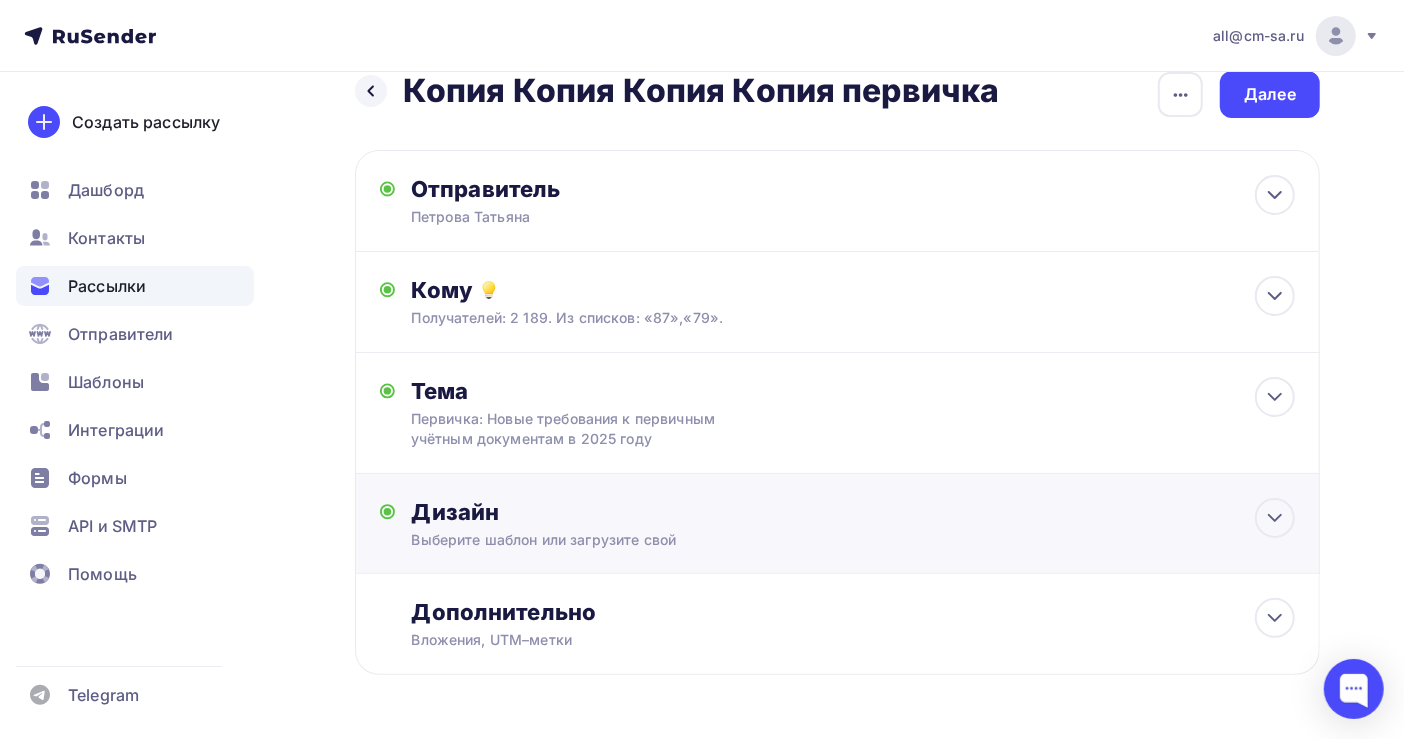 scroll, scrollTop: 0, scrollLeft: 0, axis: both 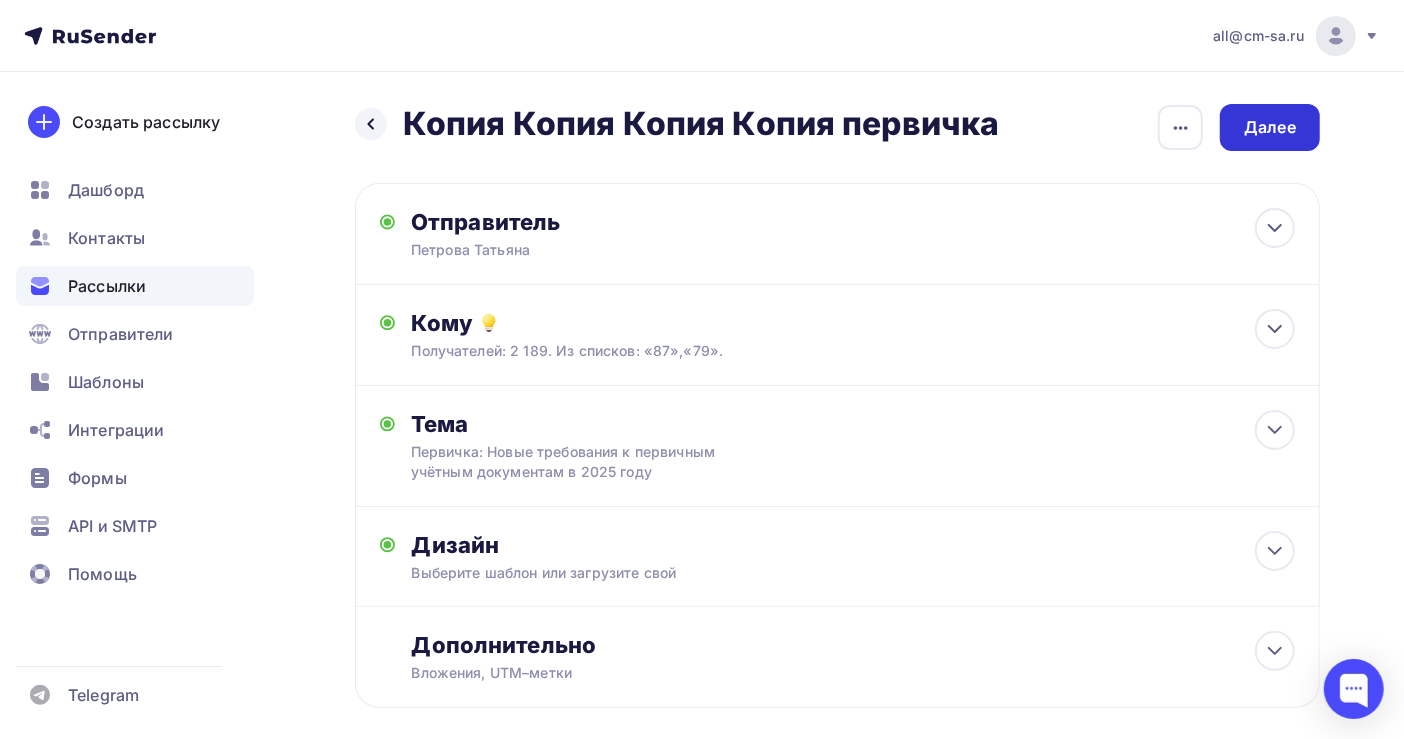 click on "Далее" at bounding box center (1270, 127) 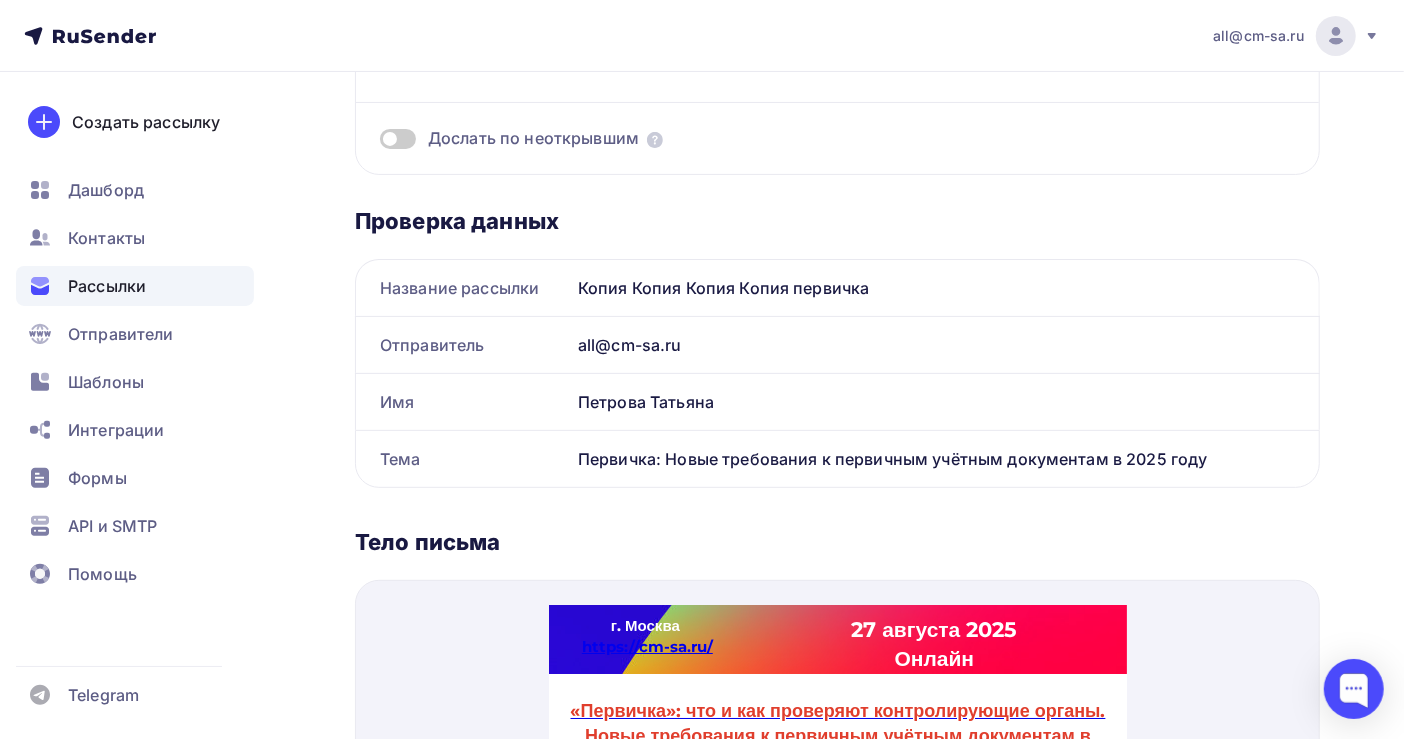 scroll, scrollTop: 0, scrollLeft: 0, axis: both 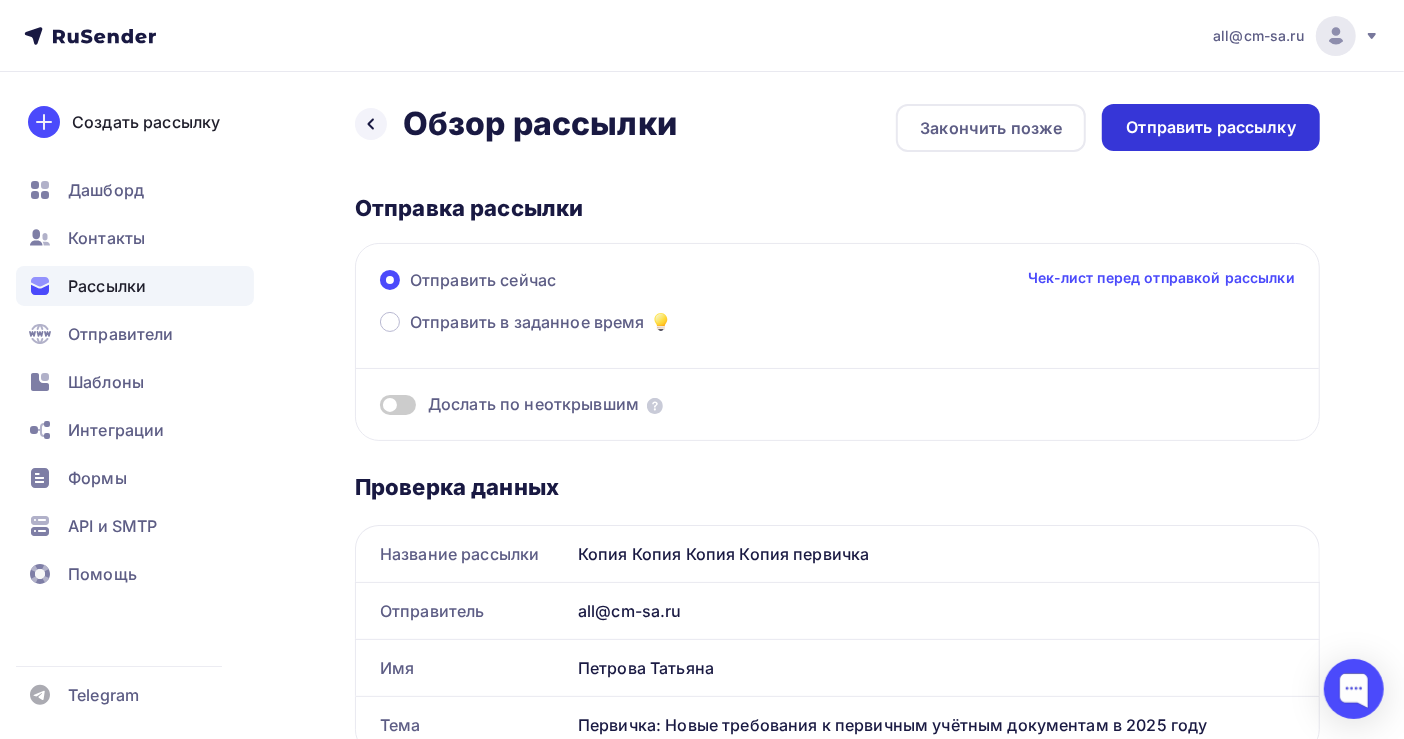 click on "Отправить рассылку" at bounding box center [1211, 127] 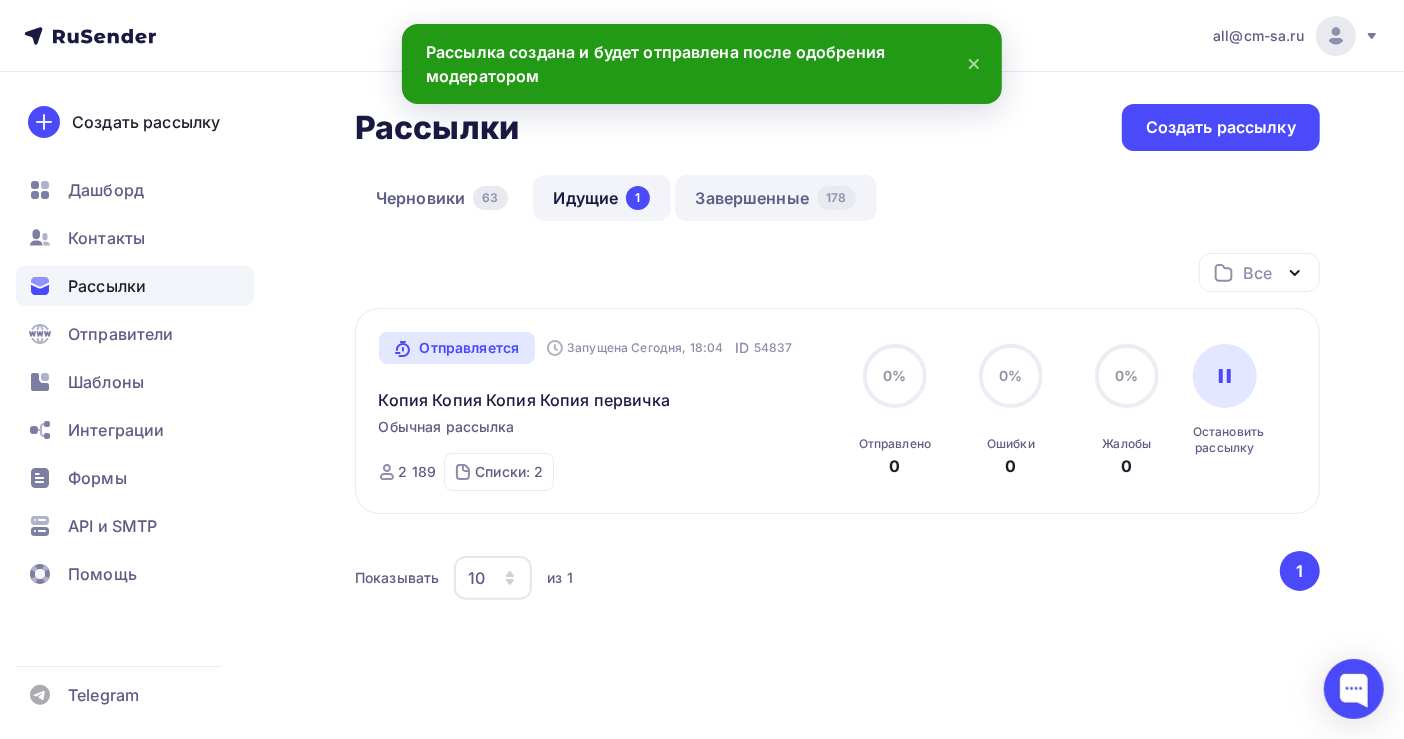 click on "Завершенные
178" at bounding box center (776, 198) 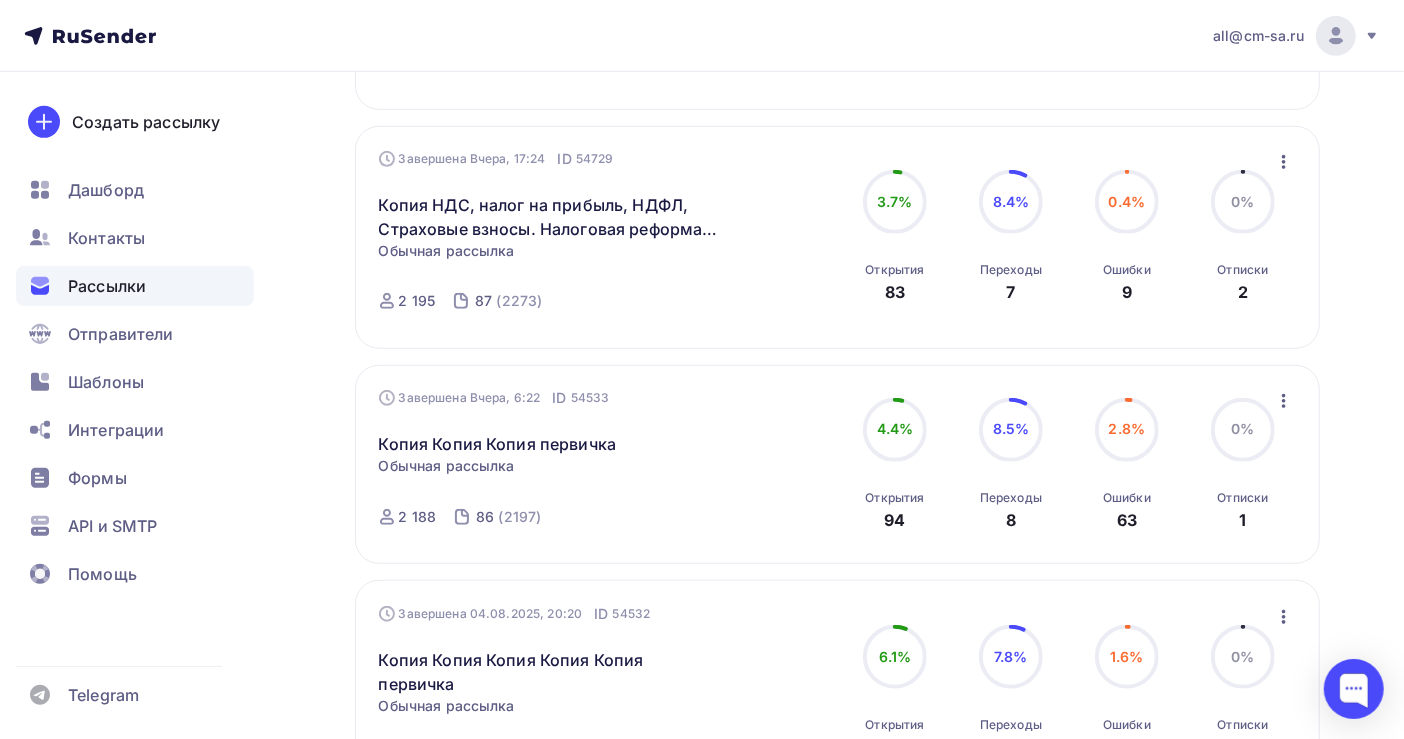 scroll, scrollTop: 667, scrollLeft: 0, axis: vertical 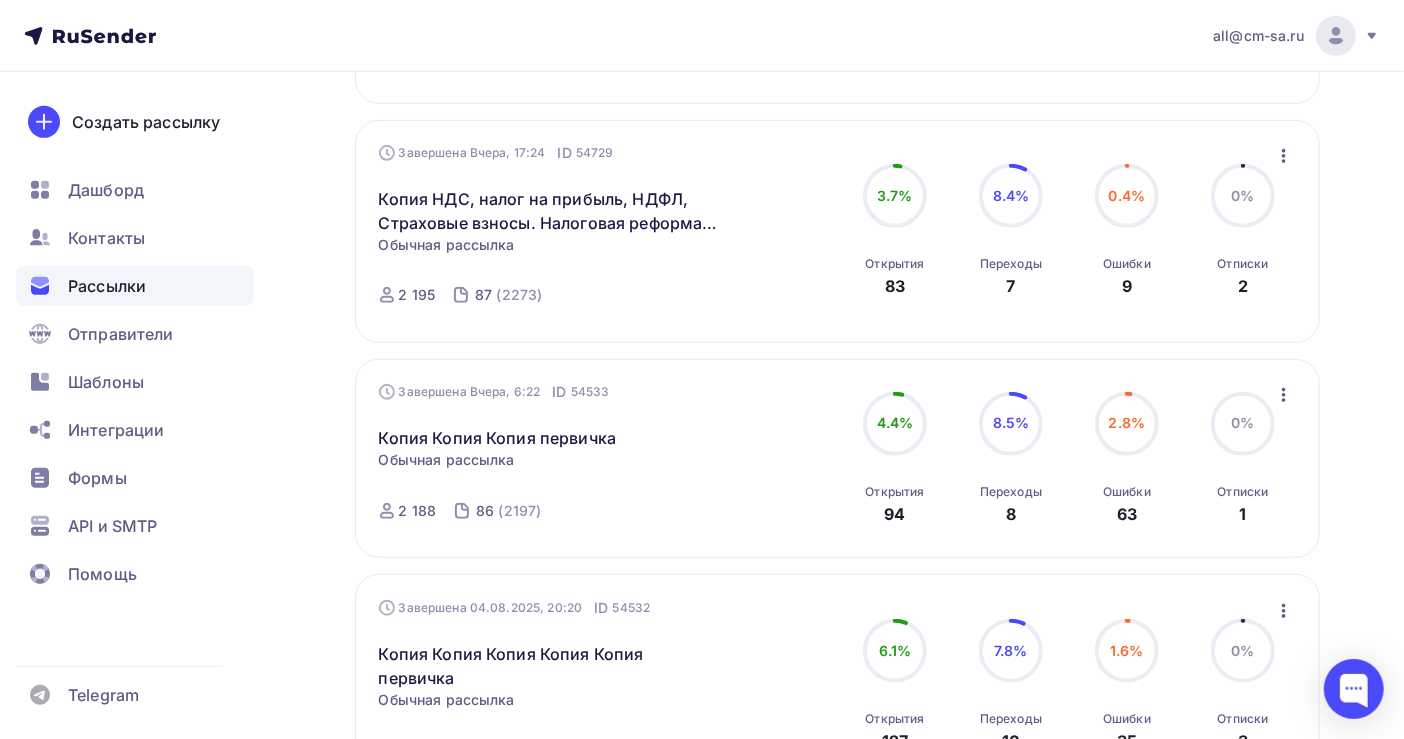 click 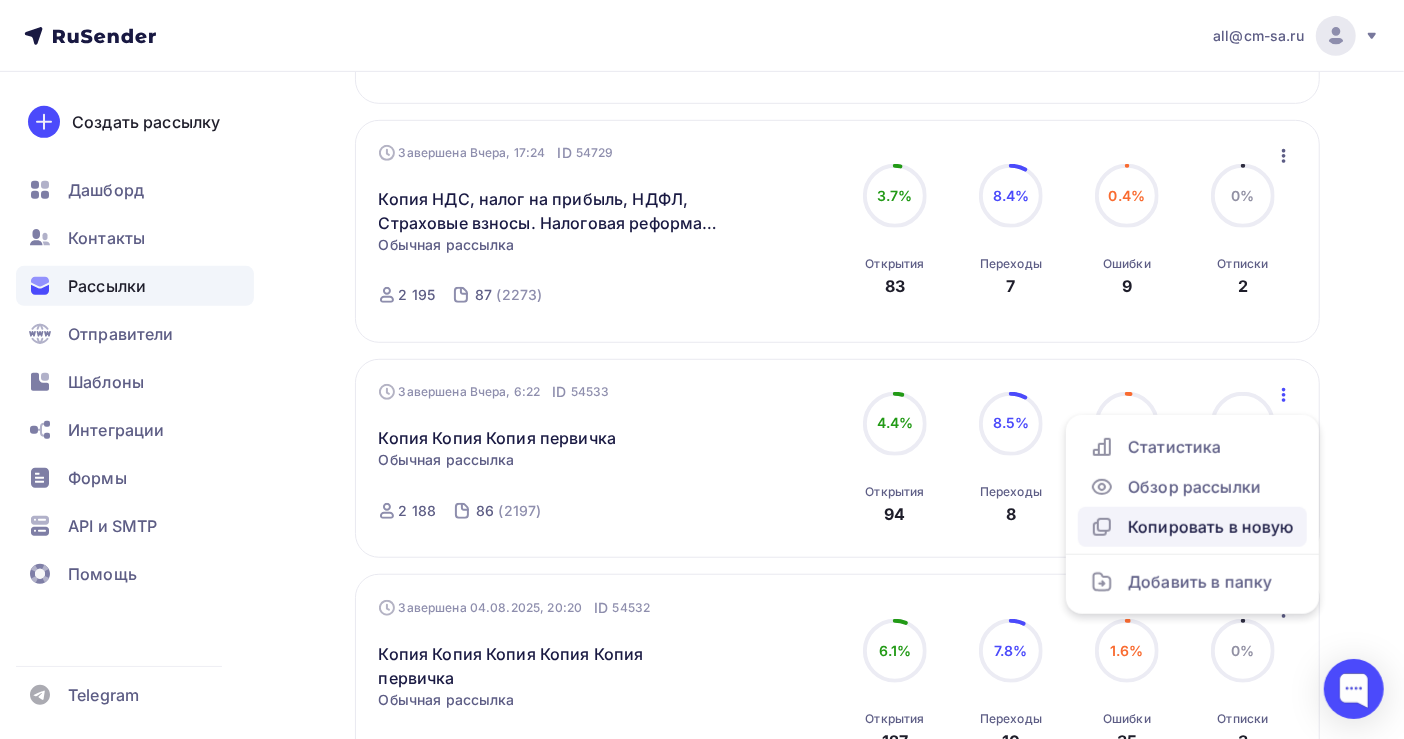 click on "Копировать в новую" at bounding box center (1192, 527) 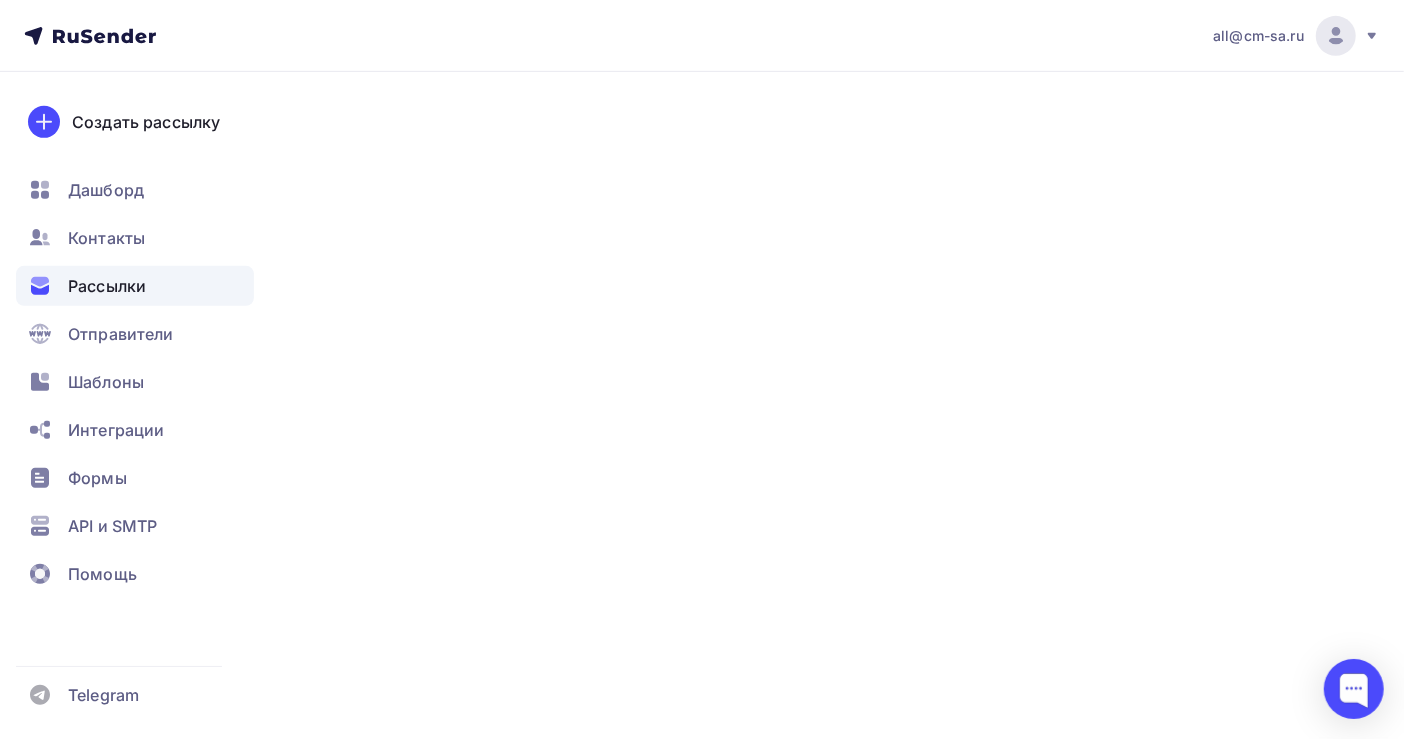scroll, scrollTop: 0, scrollLeft: 0, axis: both 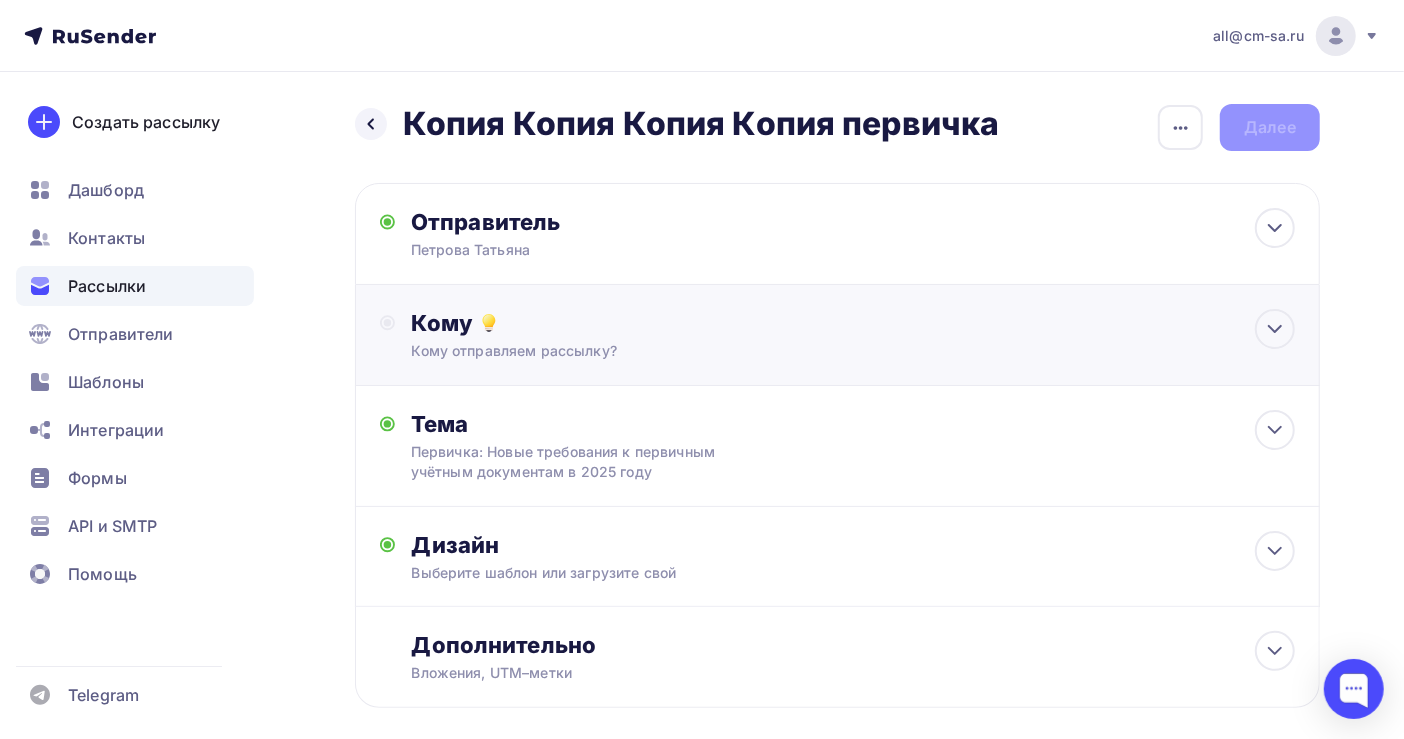 click on "Кому" at bounding box center [853, 323] 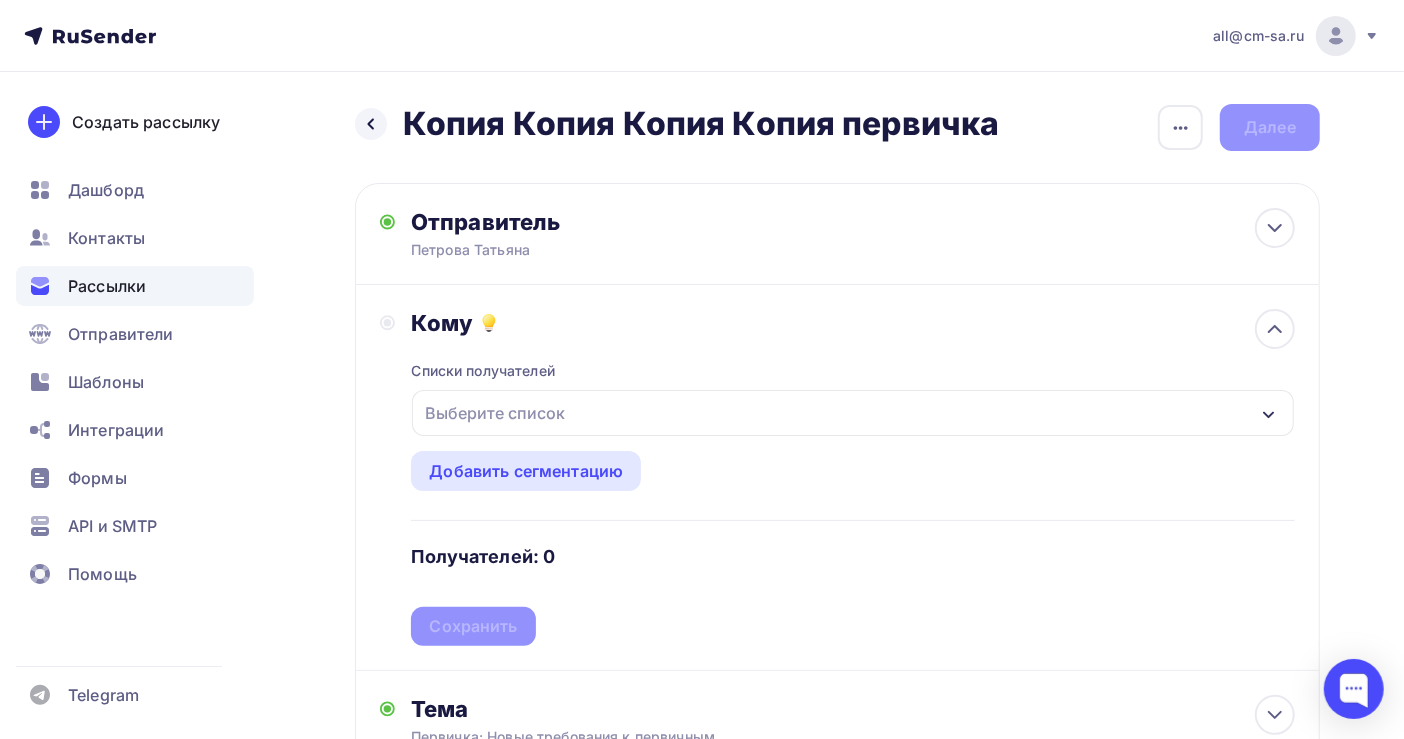 click on "Выберите список" at bounding box center (495, 413) 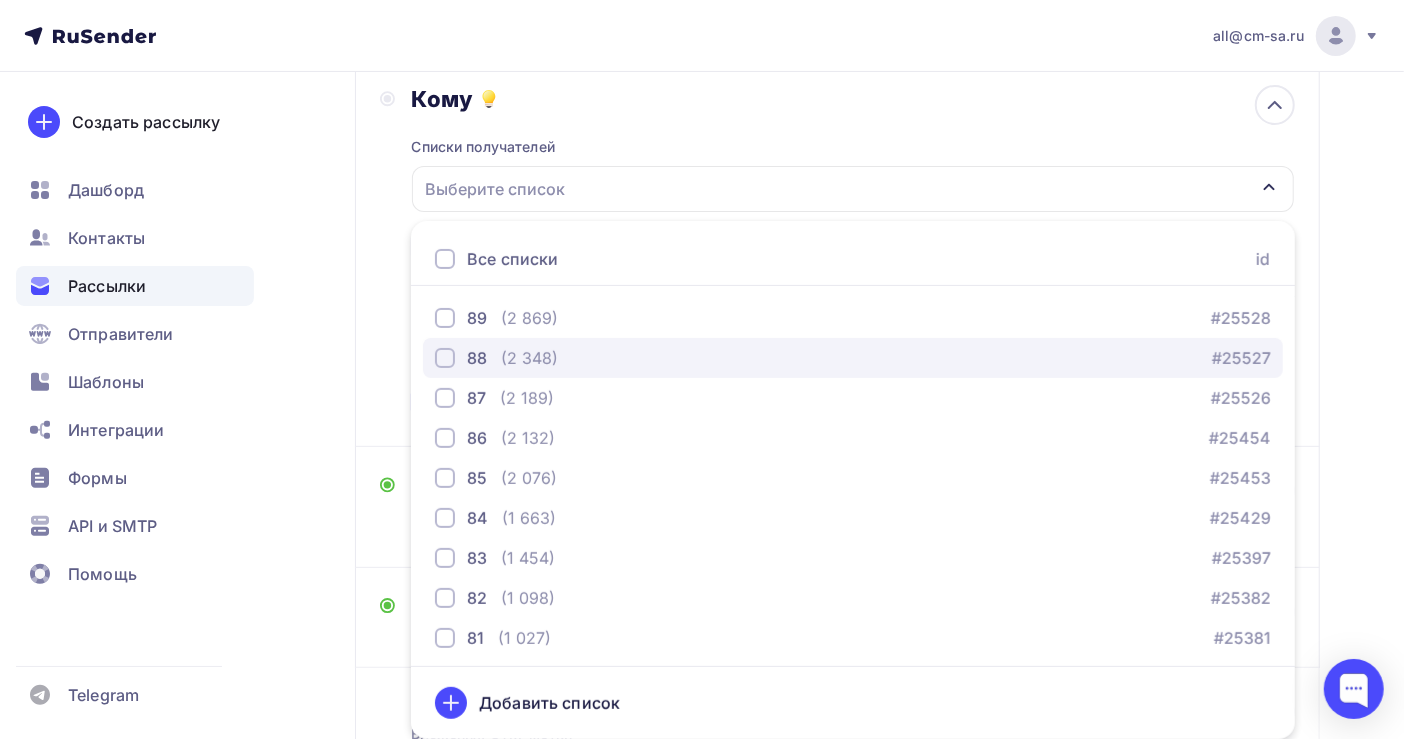click on "(2 348)" at bounding box center (529, 358) 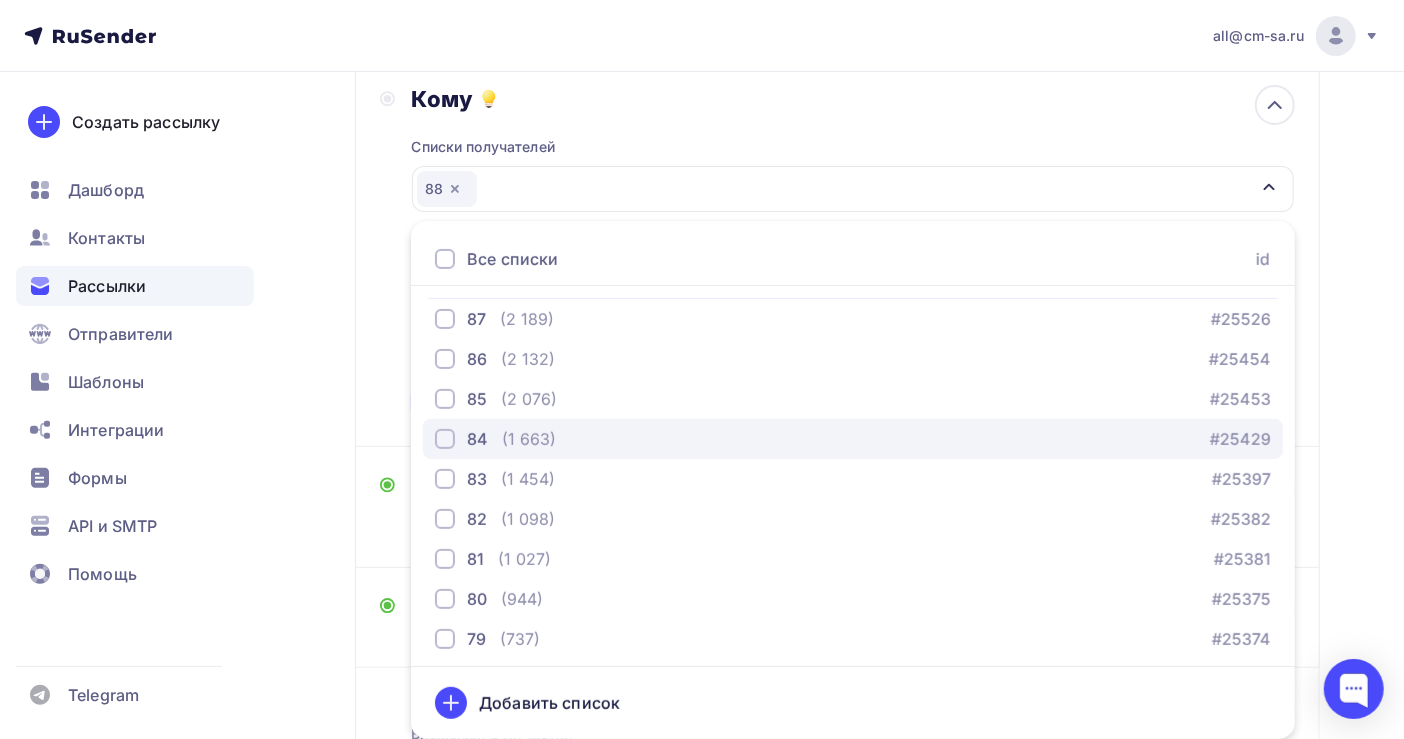 scroll, scrollTop: 133, scrollLeft: 0, axis: vertical 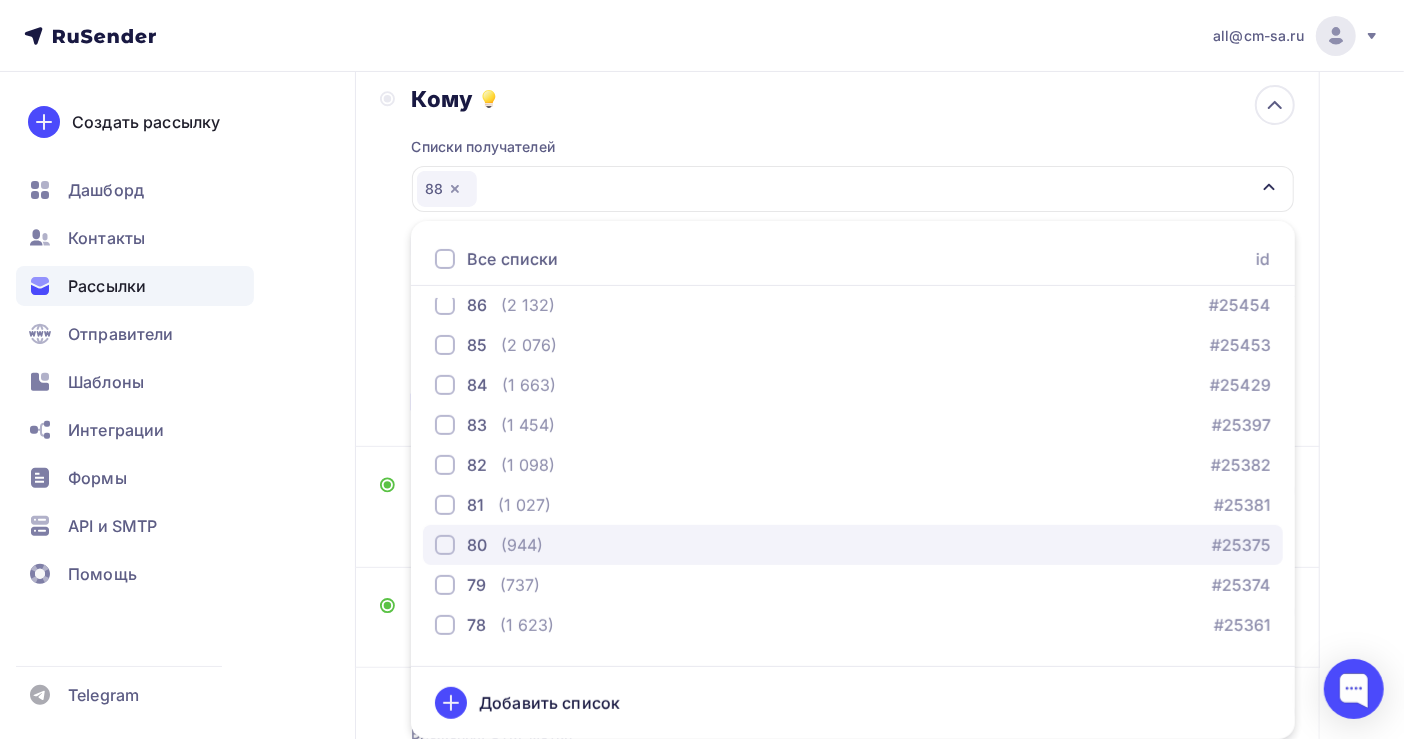 click on "80
(944)
#25375" at bounding box center [853, 545] 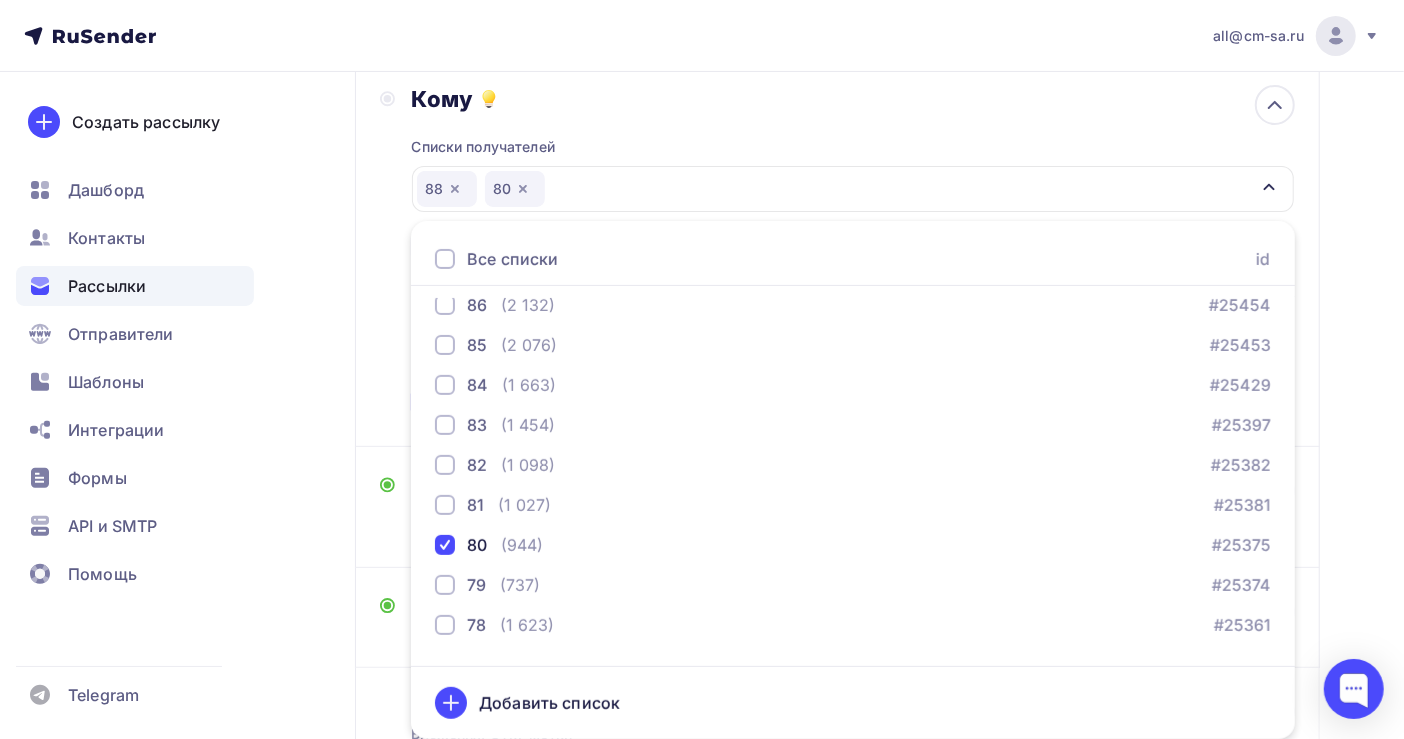 click on "Назад
Копия Копия Копия Копия первичка
Копия Копия Копия Копия первичка
Закончить позже
Переименовать рассылку
Удалить
Далее
Отправитель
[NAME] [NAME]
Email  *
all@cm-sa.ru
all@cm-sa.ru           all@org.inf-buh.ru           org@mail.bux-mos.ru           nat@info.inf-buh.ru           ok@jhda.su           buh@mail.jhda.ru           buh@jhda.ru               Добавить отправителя
Рекомендуем  добавить почту на домене , чтобы рассылка не попала в «Спам»
Имя" at bounding box center [702, 373] 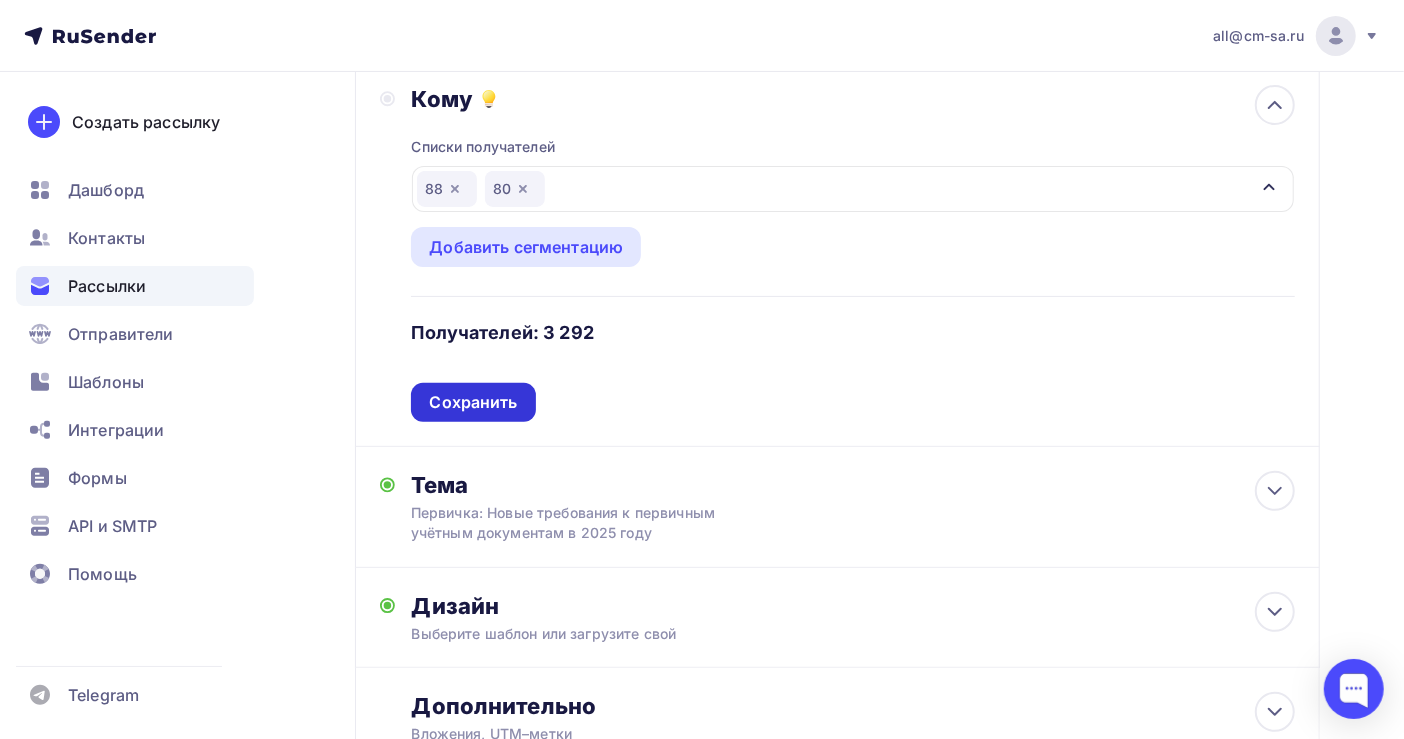 click on "Сохранить" at bounding box center [473, 402] 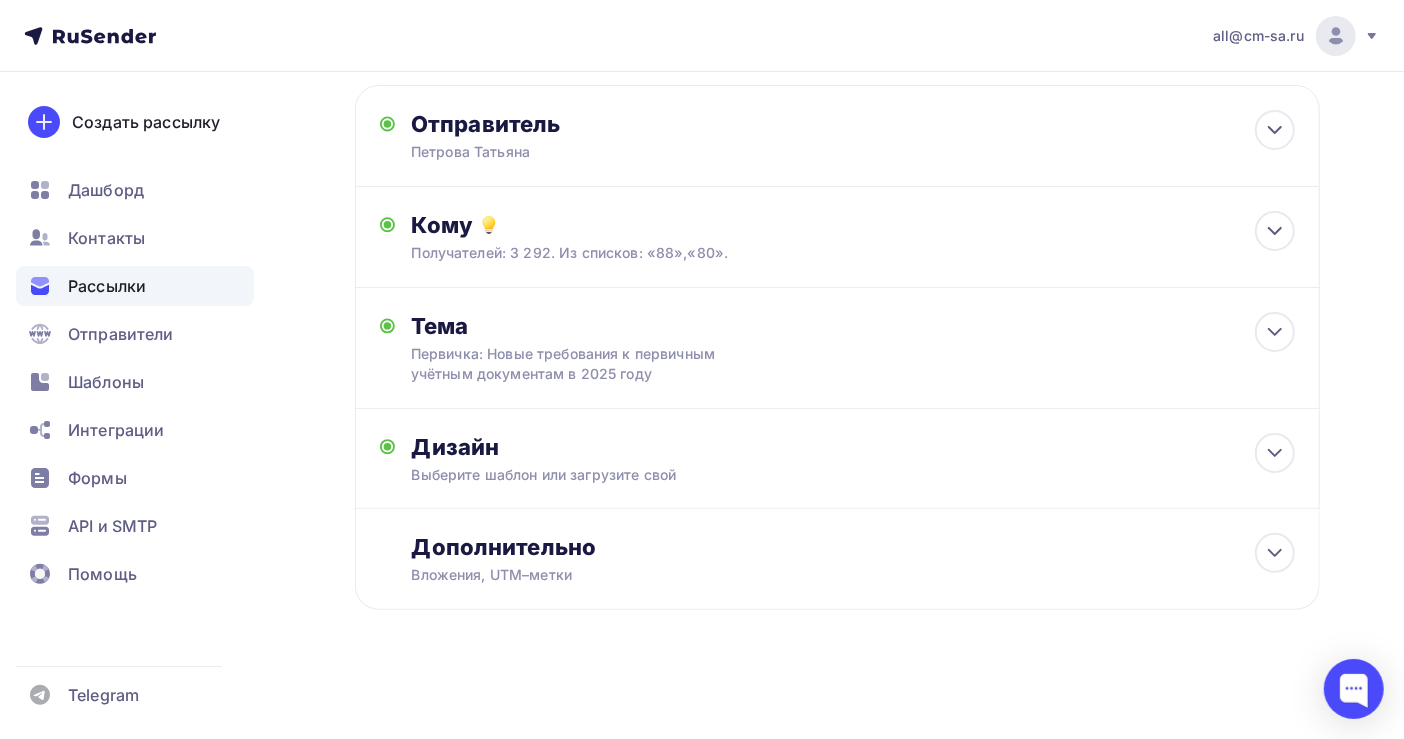 scroll, scrollTop: 0, scrollLeft: 0, axis: both 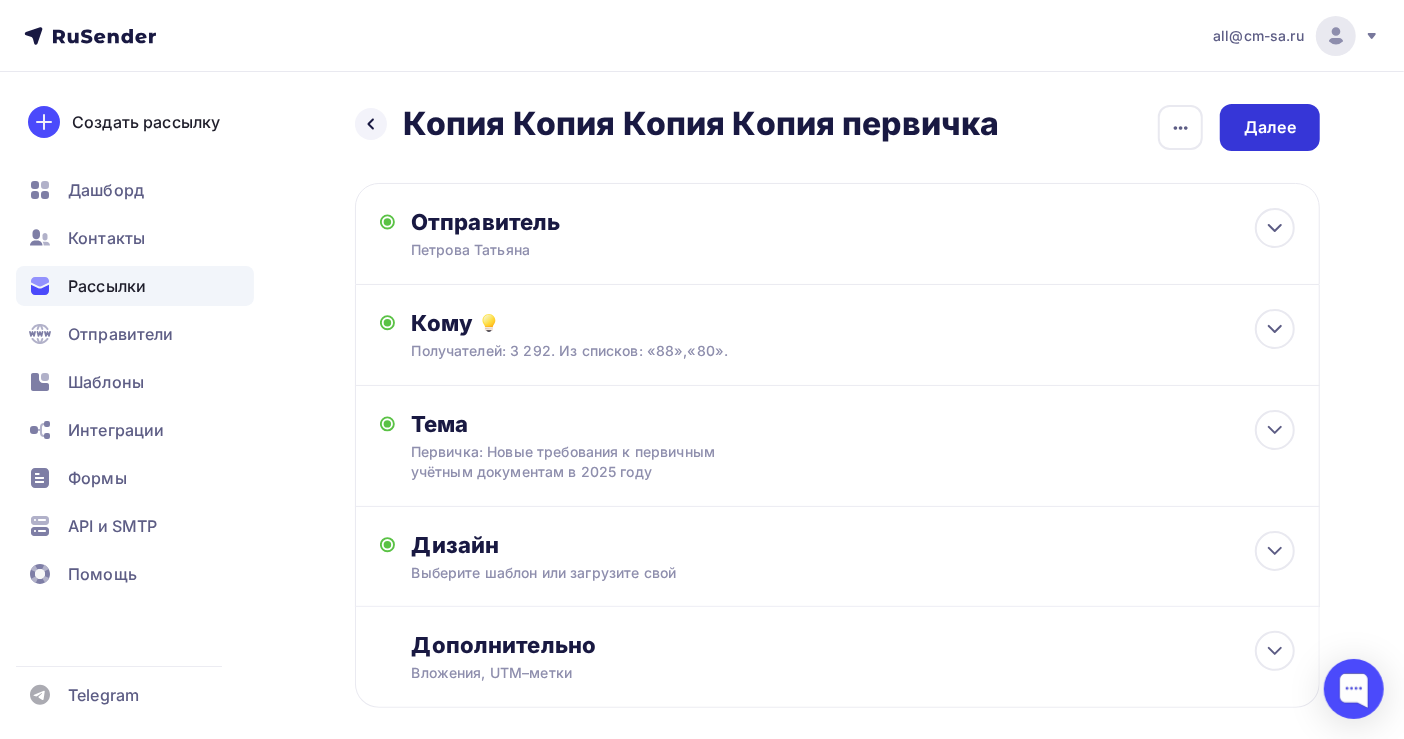 click on "Далее" at bounding box center (1270, 127) 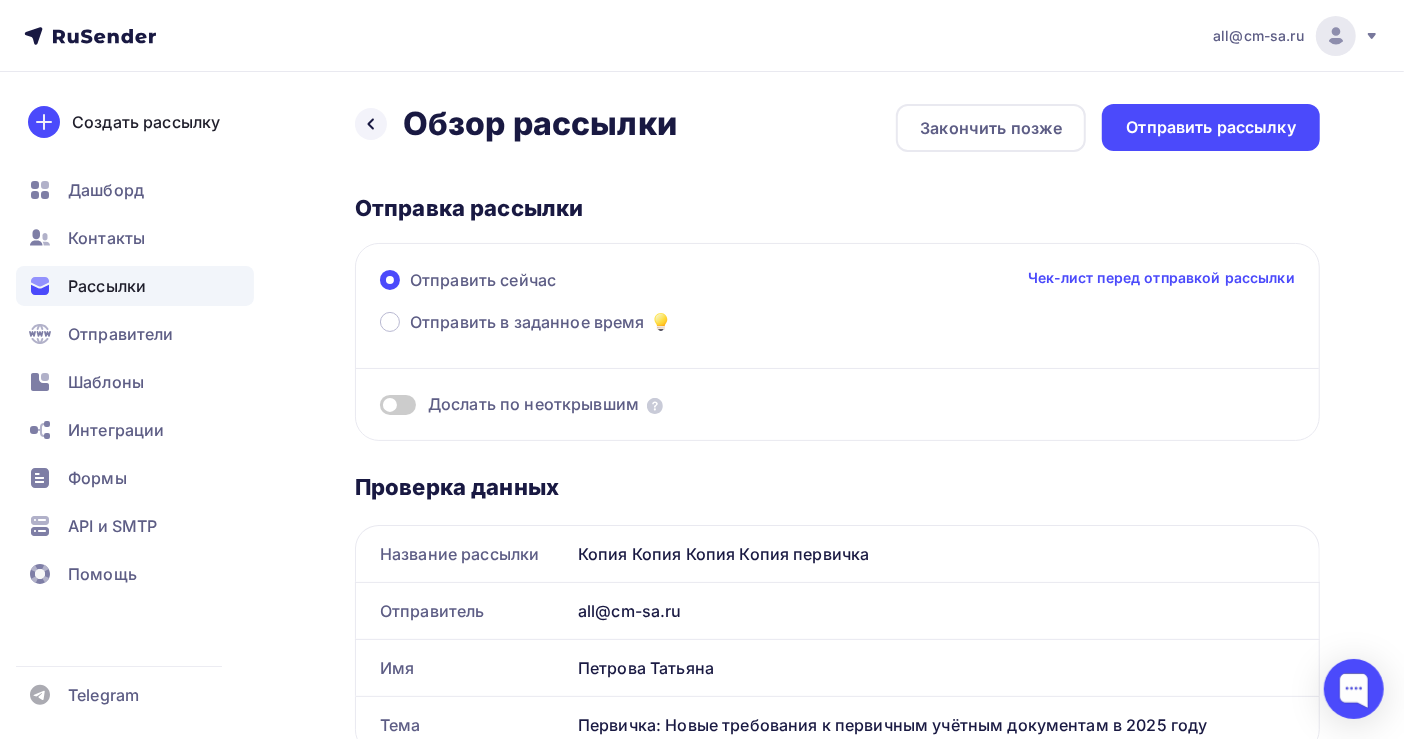 scroll, scrollTop: 0, scrollLeft: 0, axis: both 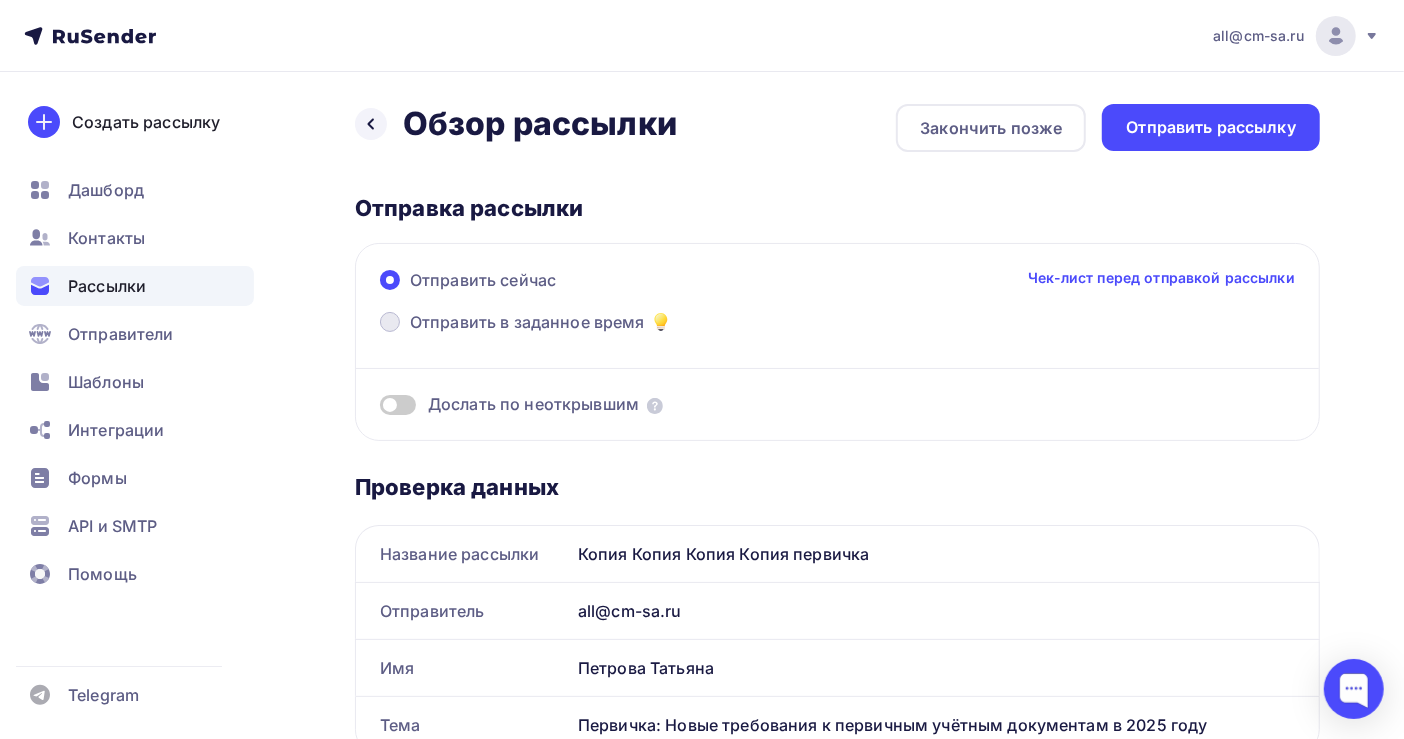 click on "Отправить в заданное время" at bounding box center [527, 322] 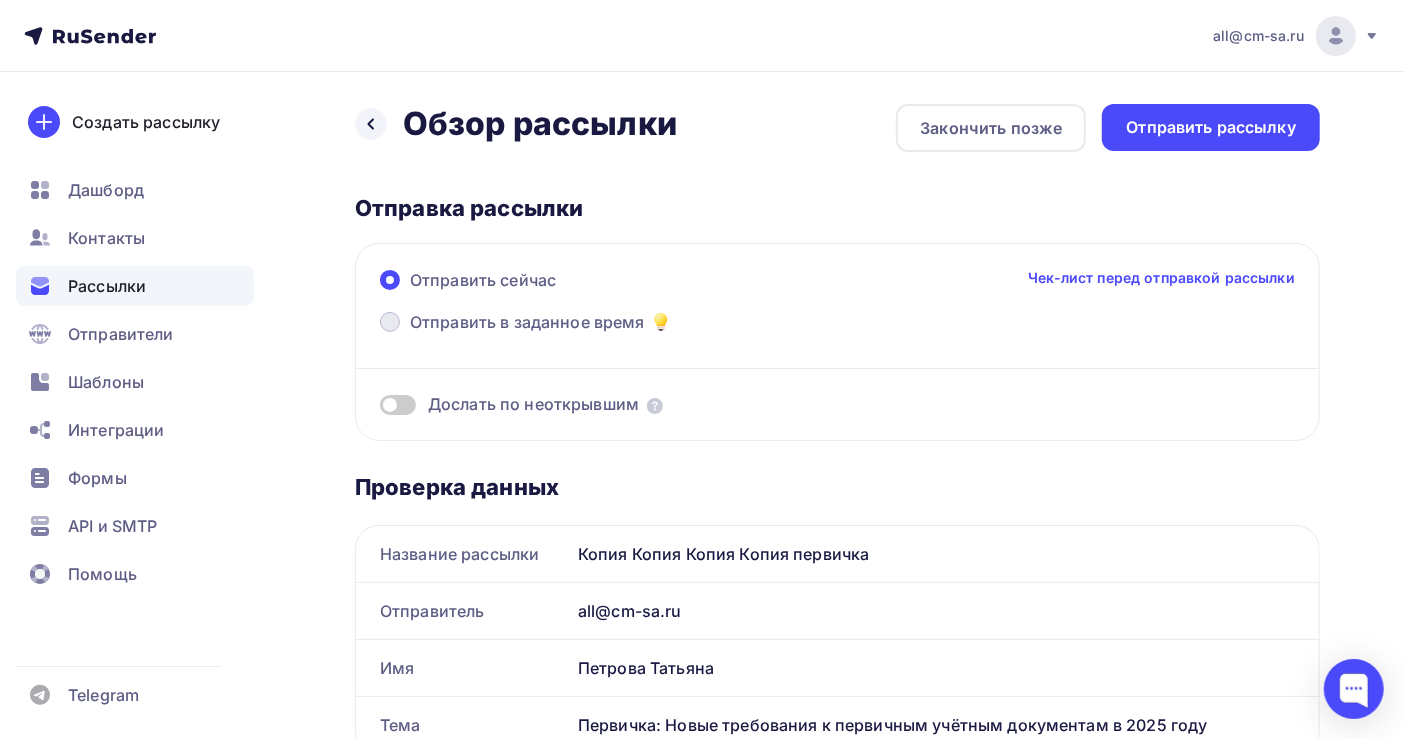 click on "Отправить в заданное время" at bounding box center (410, 334) 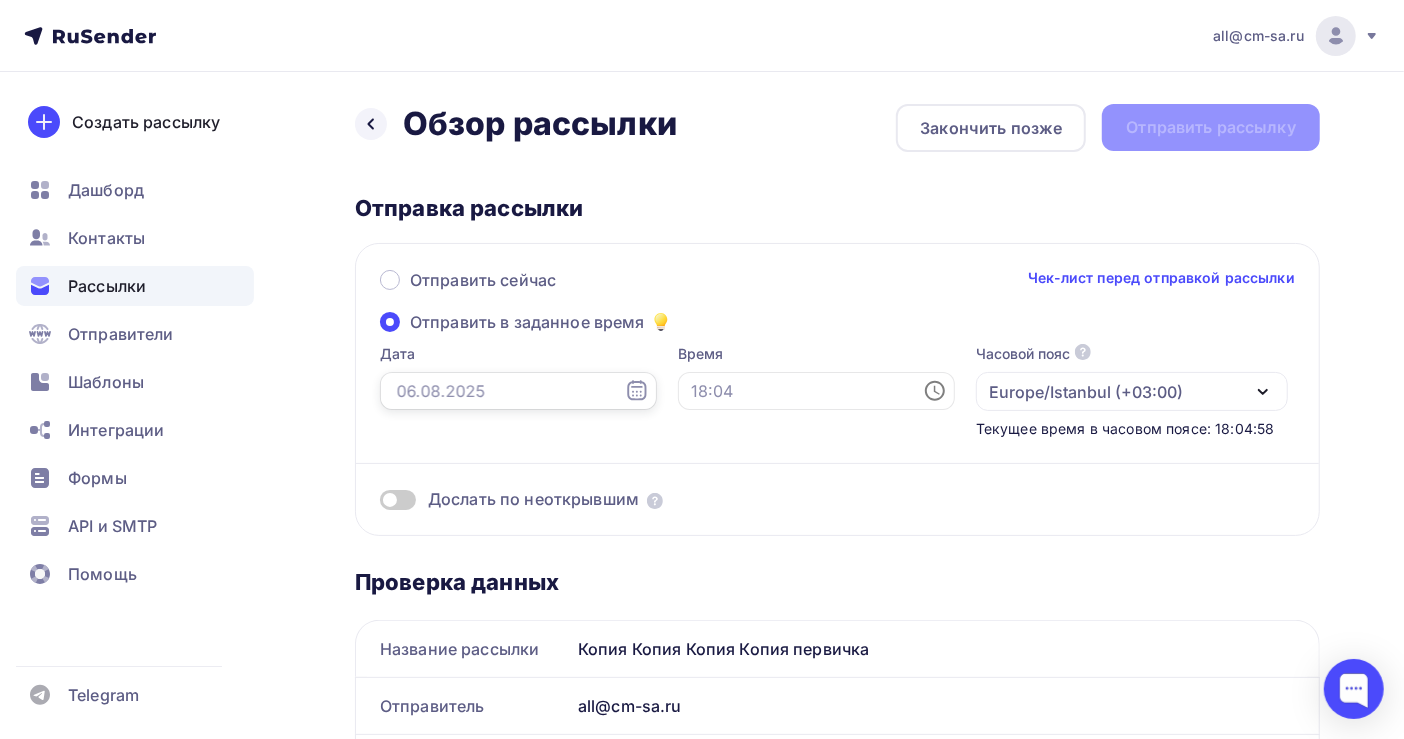 click at bounding box center [518, 391] 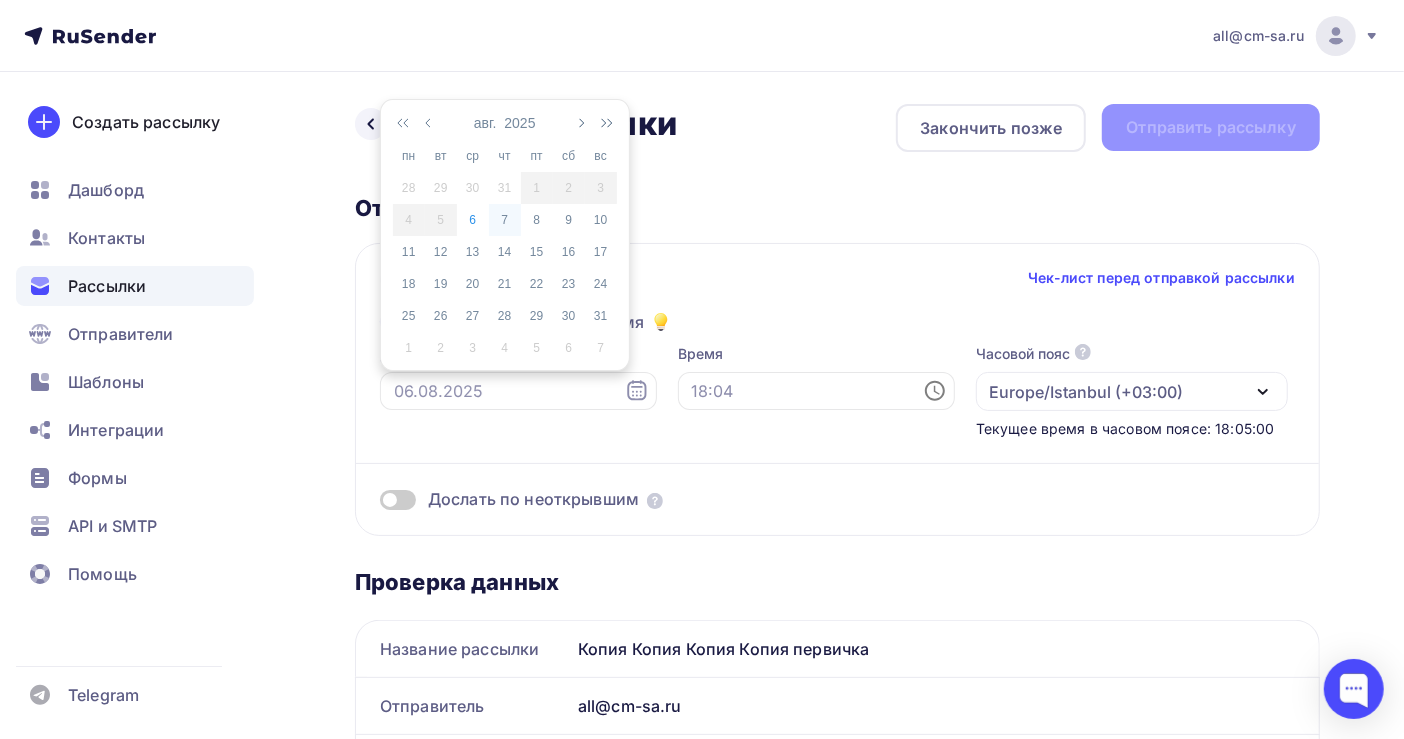 click on "7" at bounding box center [505, 220] 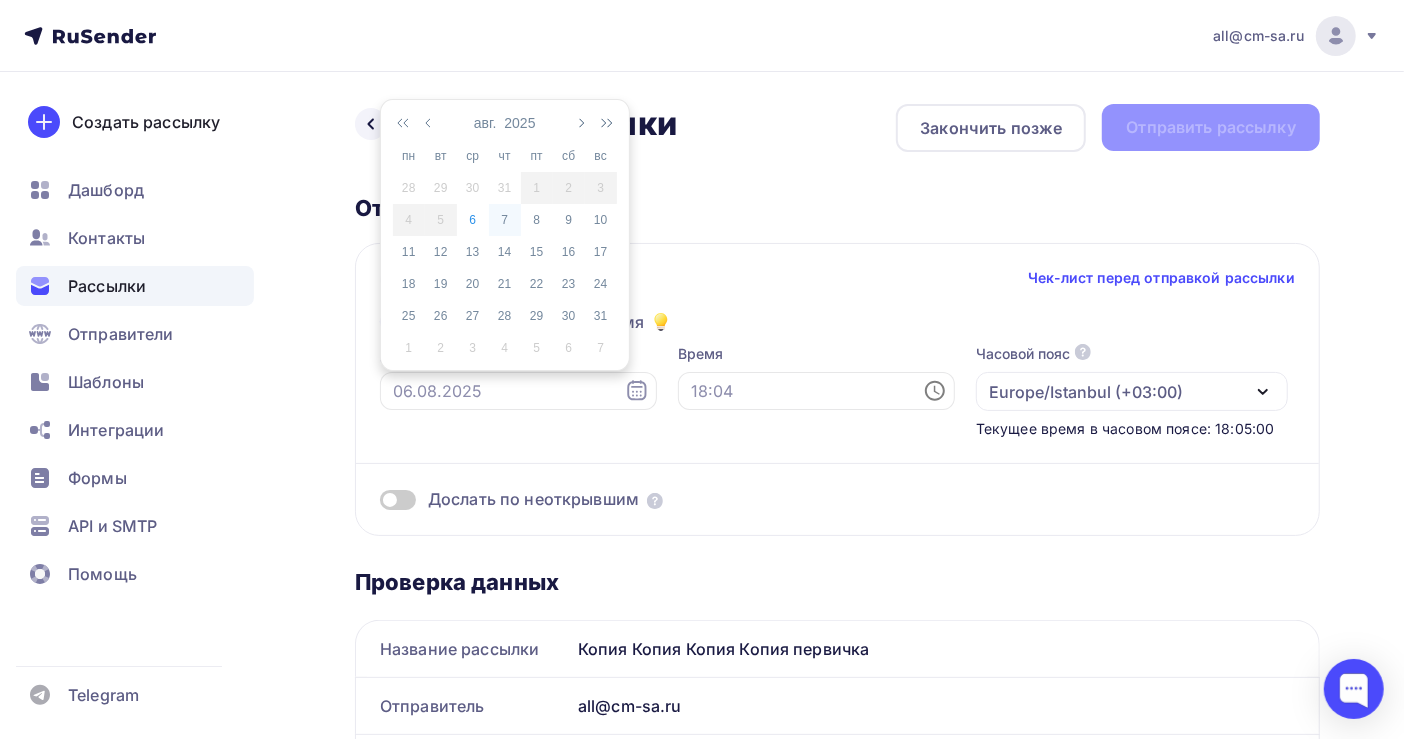 type on "07.08.2025" 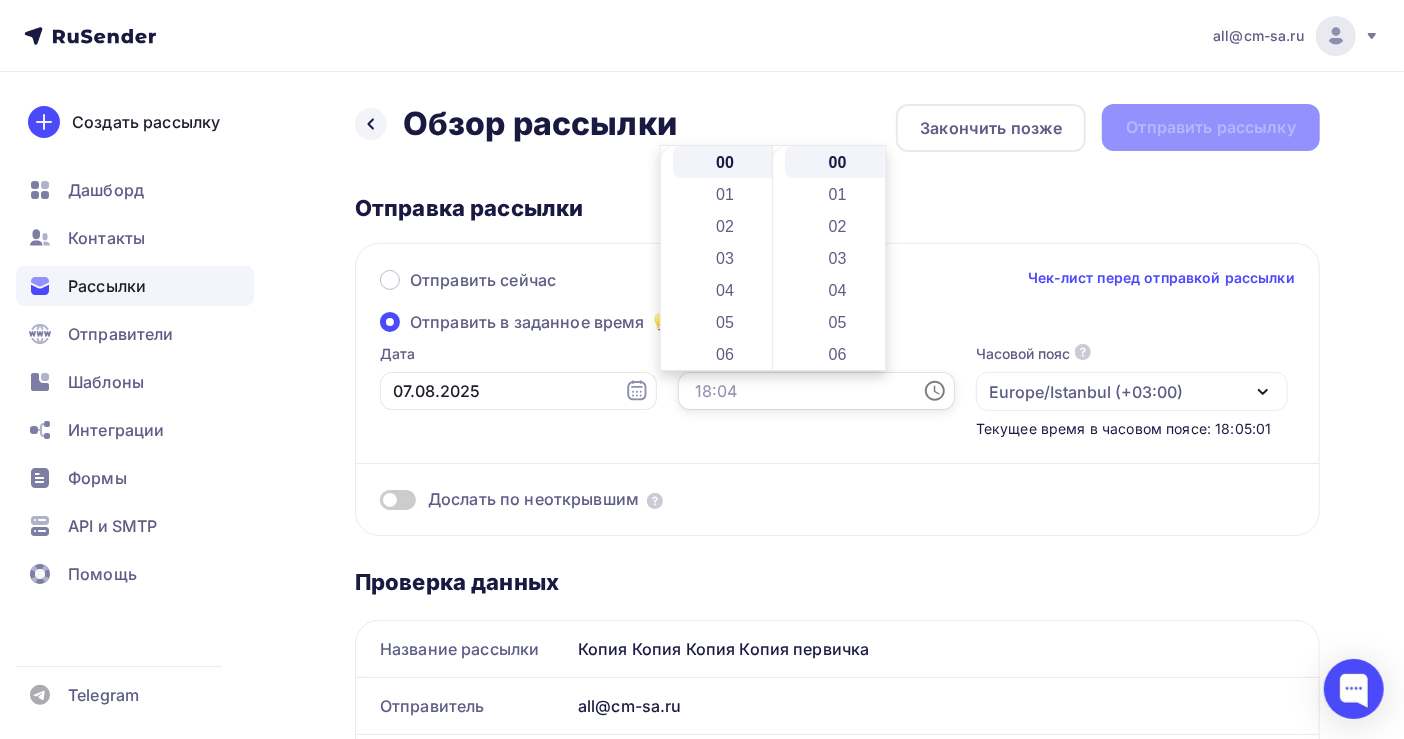 click at bounding box center [816, 391] 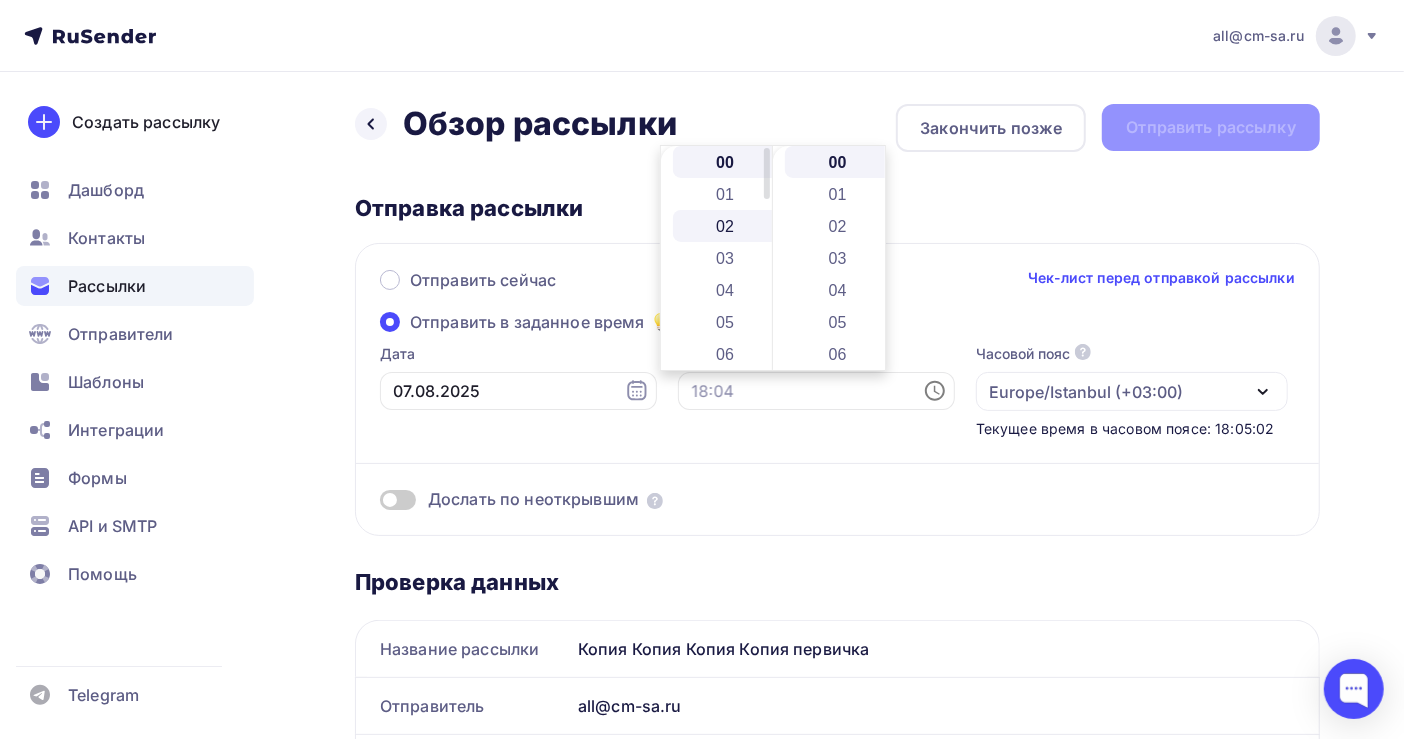 click on "02" at bounding box center (727, 226) 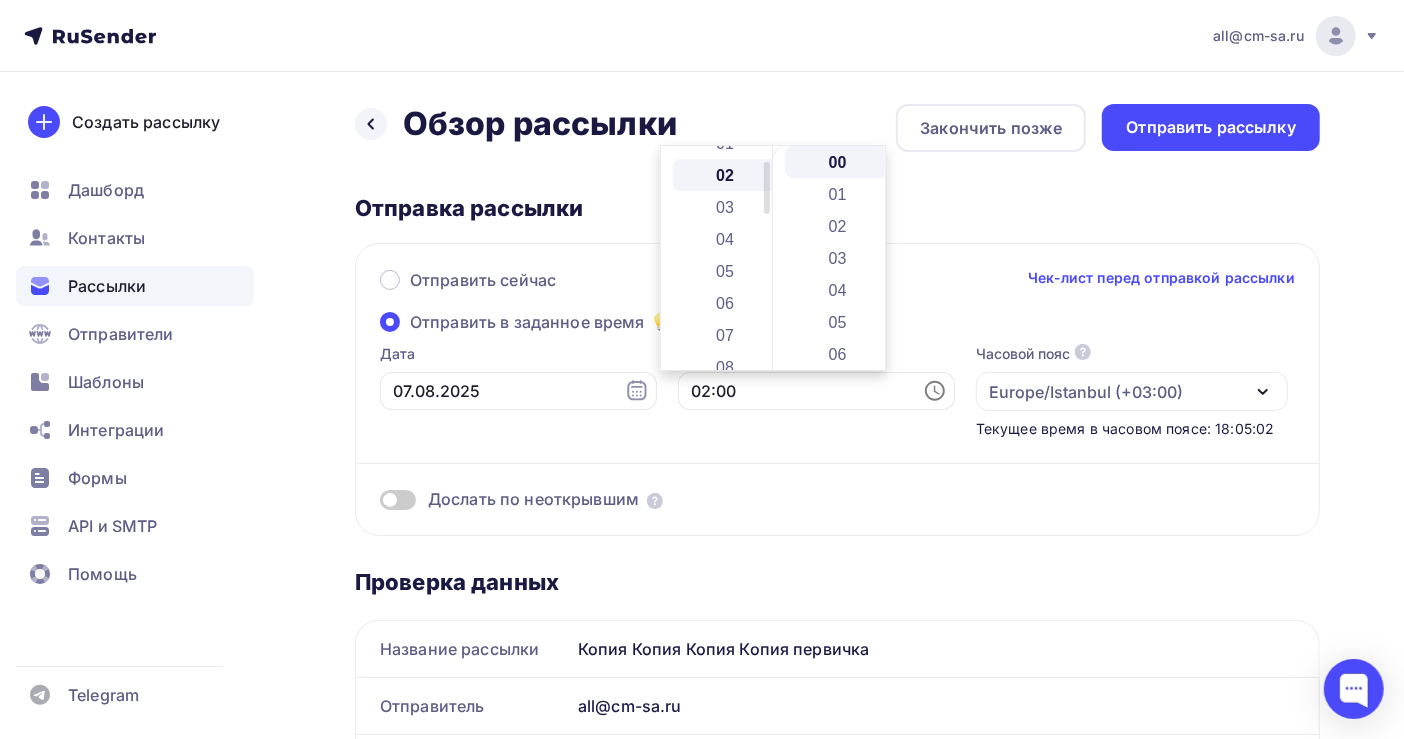 scroll, scrollTop: 64, scrollLeft: 0, axis: vertical 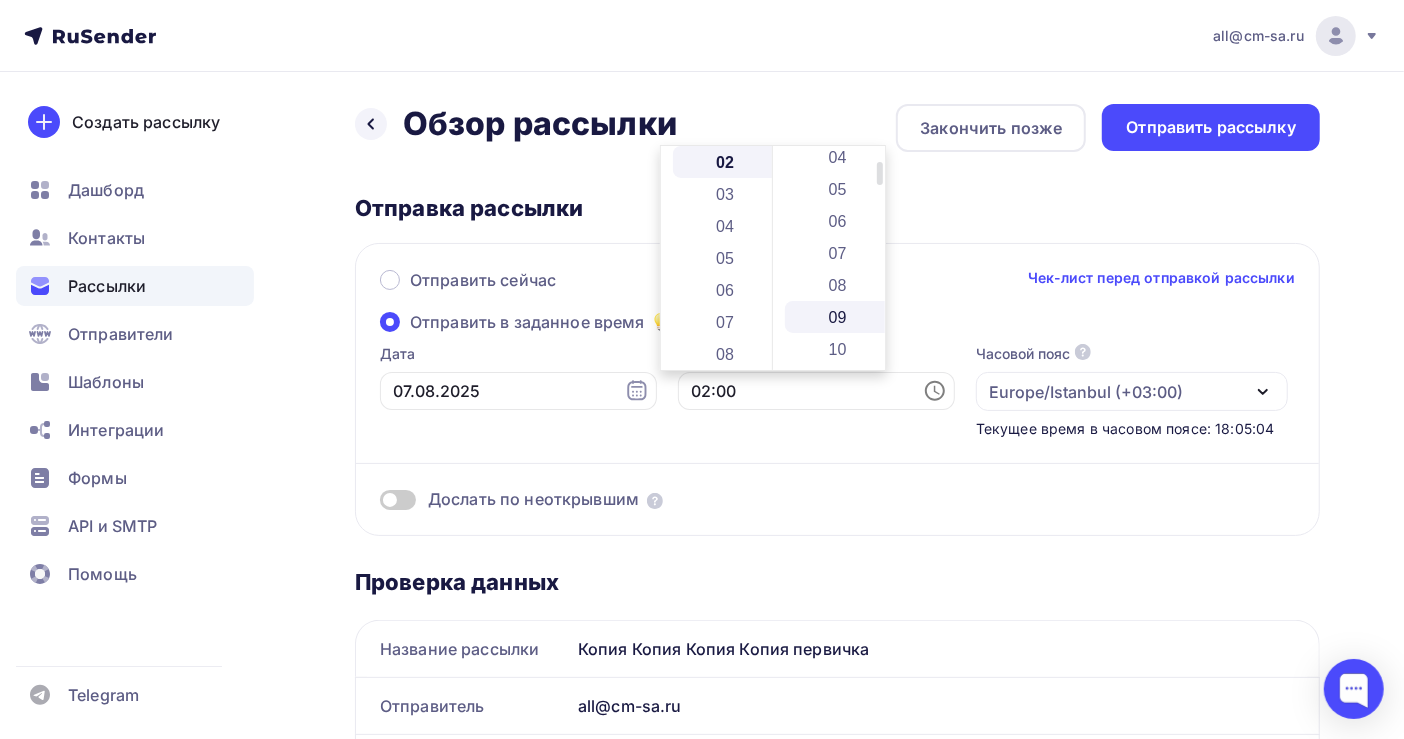 click on "09" at bounding box center [839, 317] 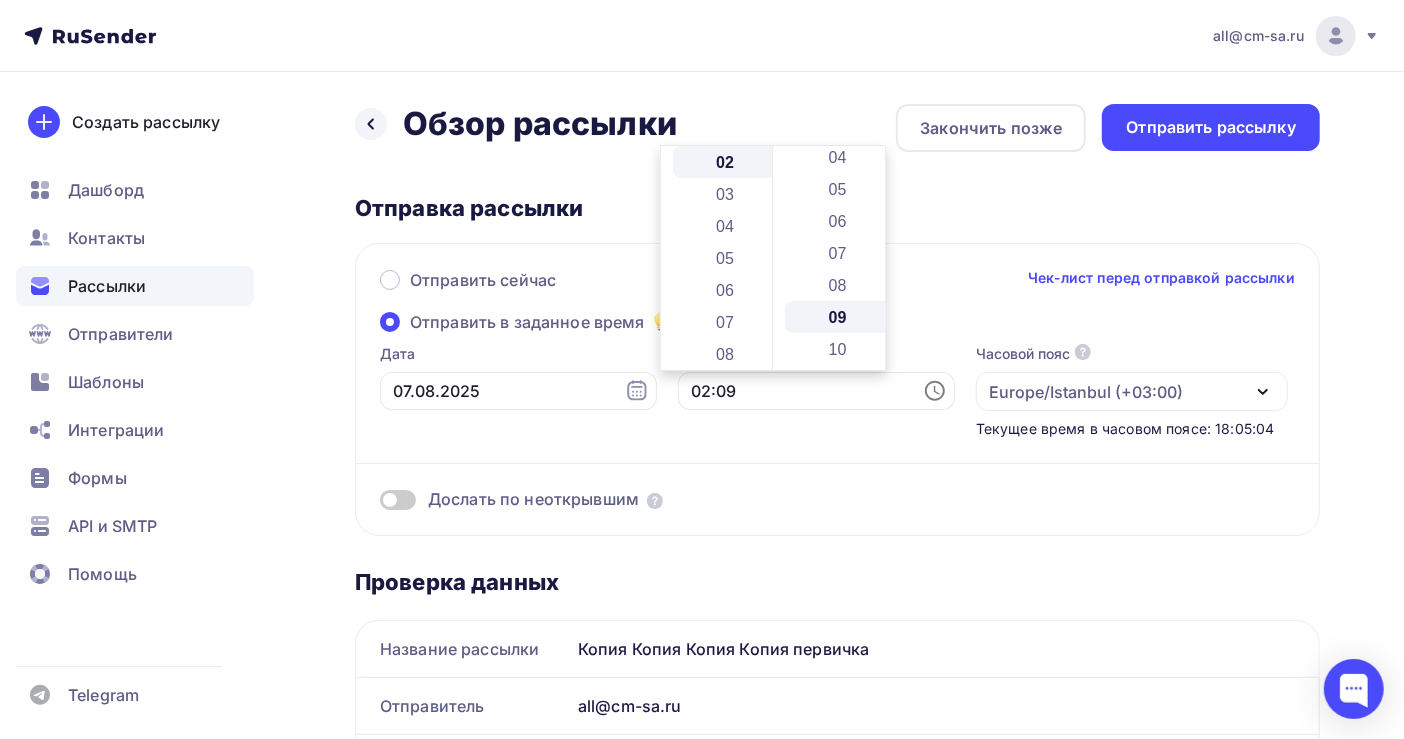 scroll, scrollTop: 288, scrollLeft: 0, axis: vertical 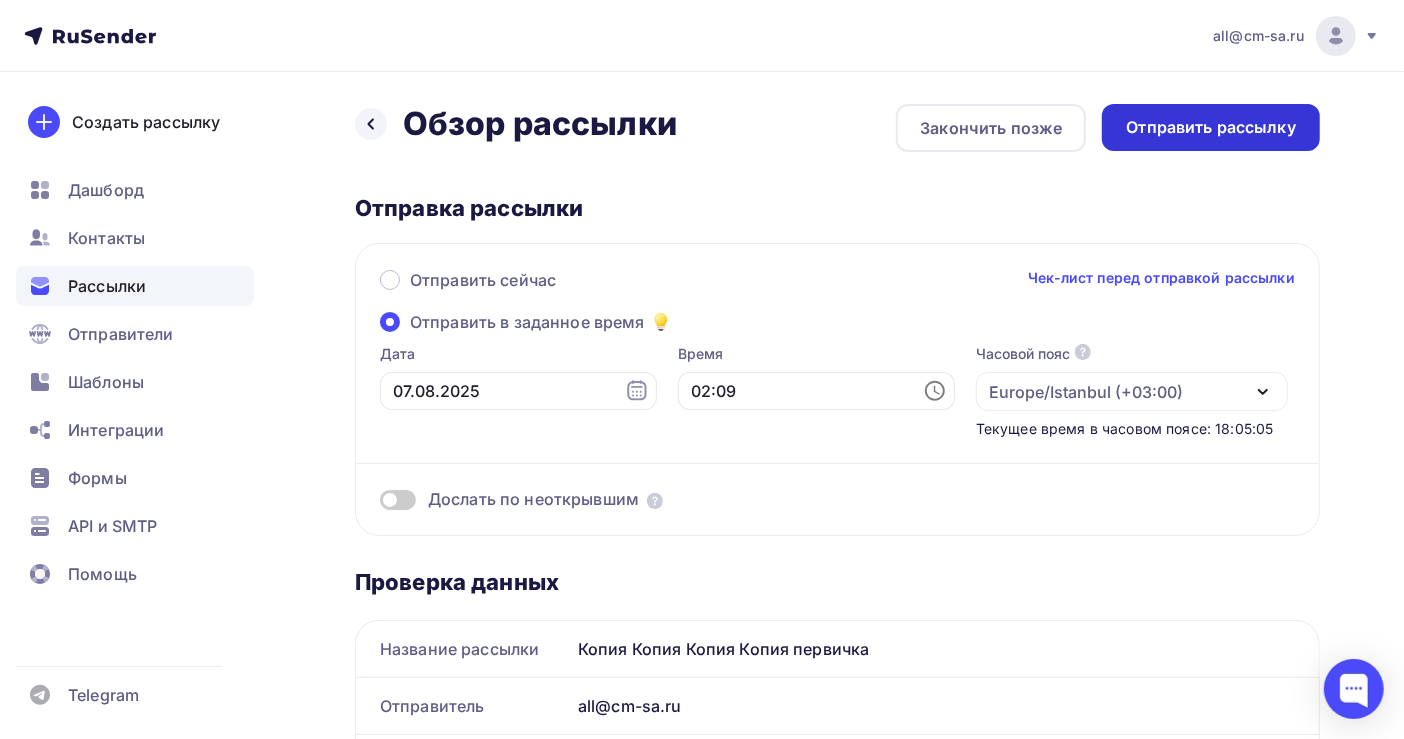 click on "Отправить рассылку" at bounding box center (1211, 127) 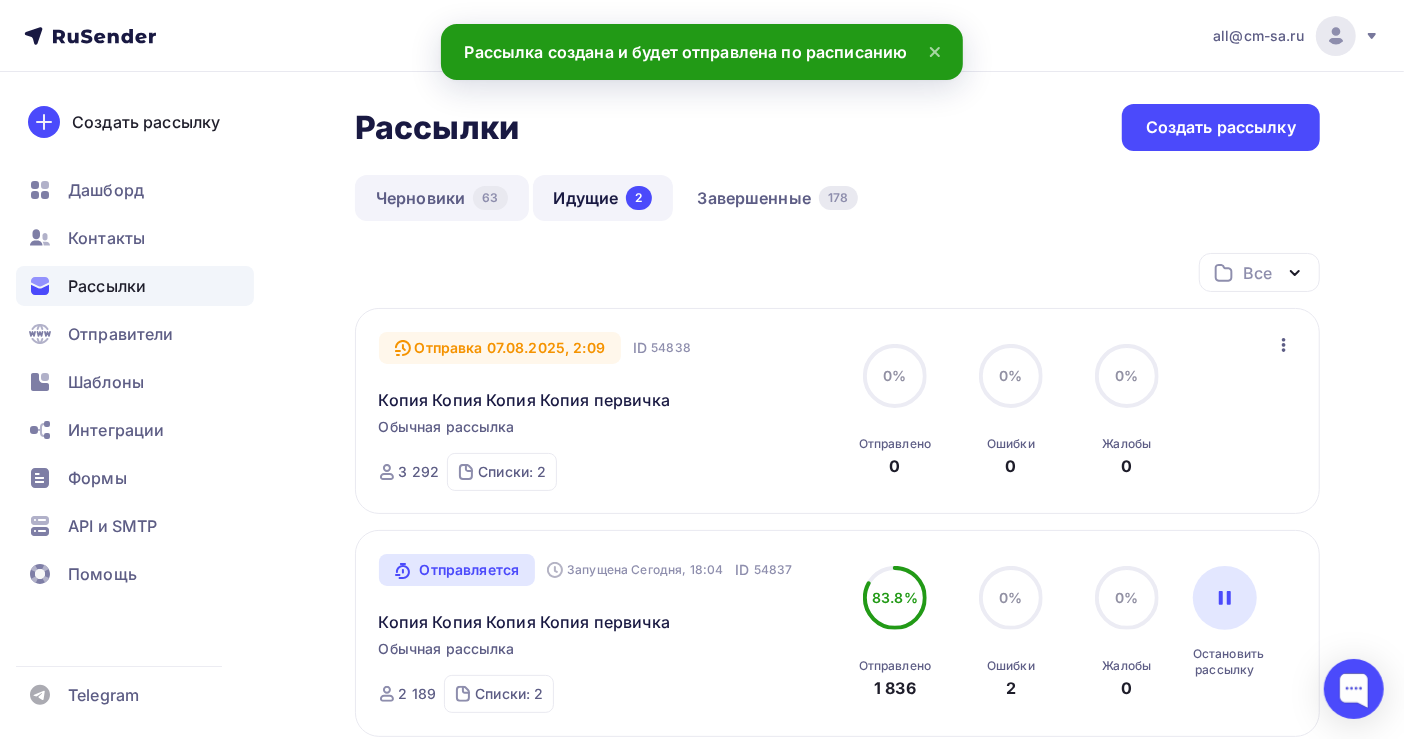 click on "Черновики
63" at bounding box center [442, 198] 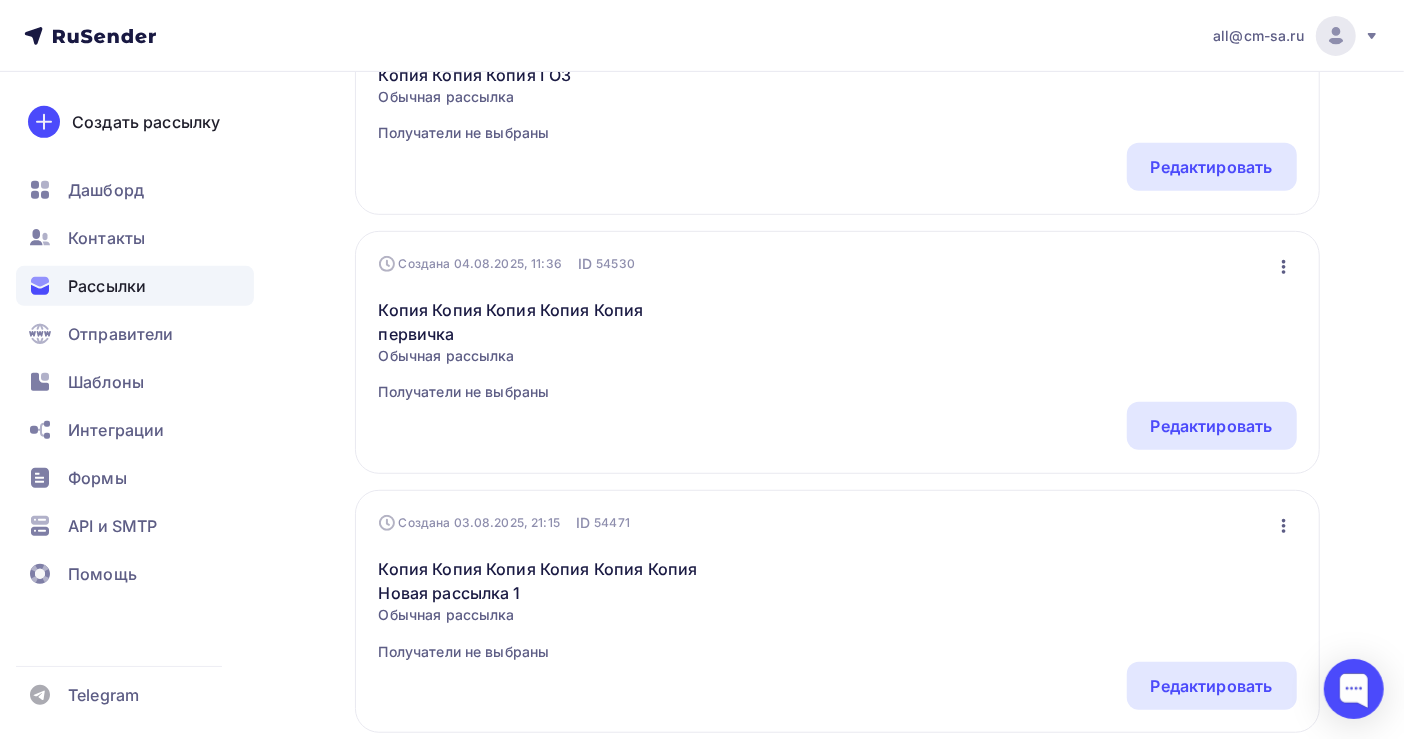 scroll, scrollTop: 667, scrollLeft: 0, axis: vertical 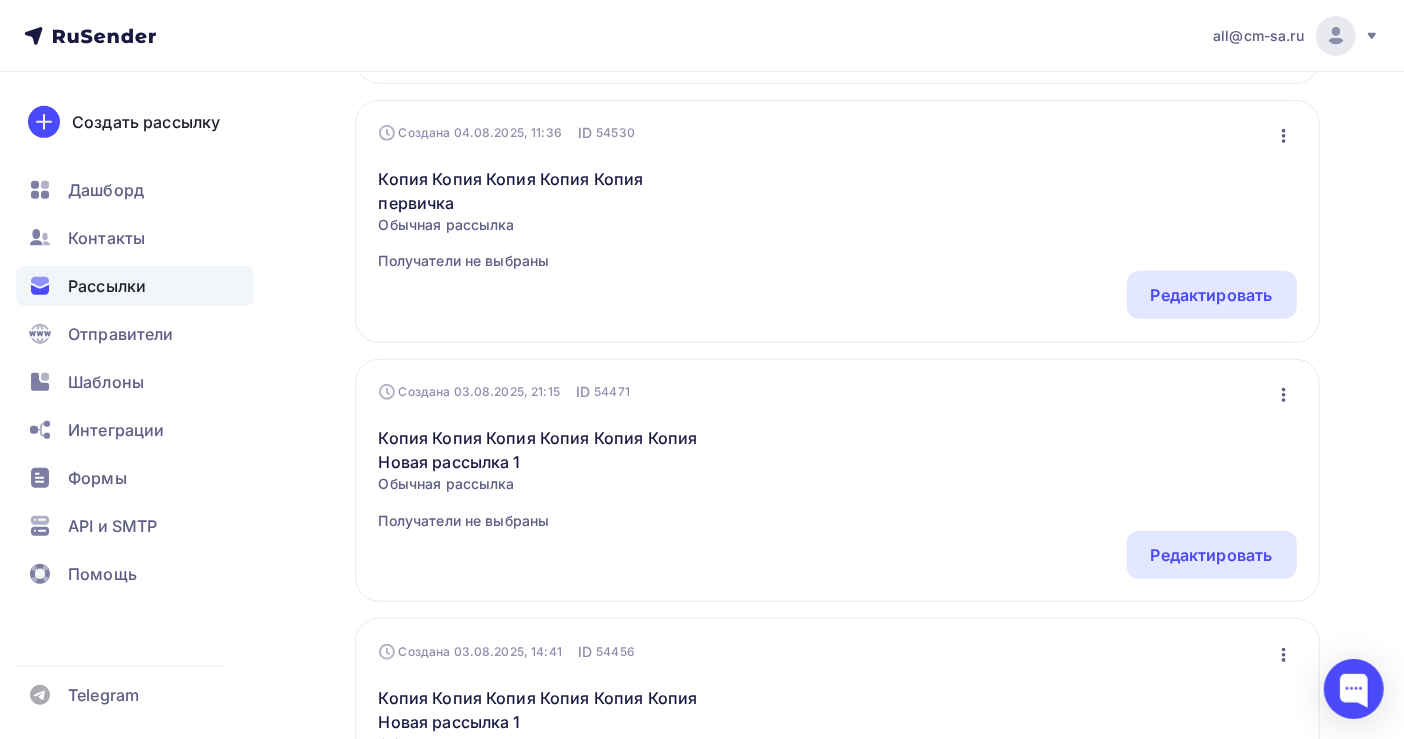 click 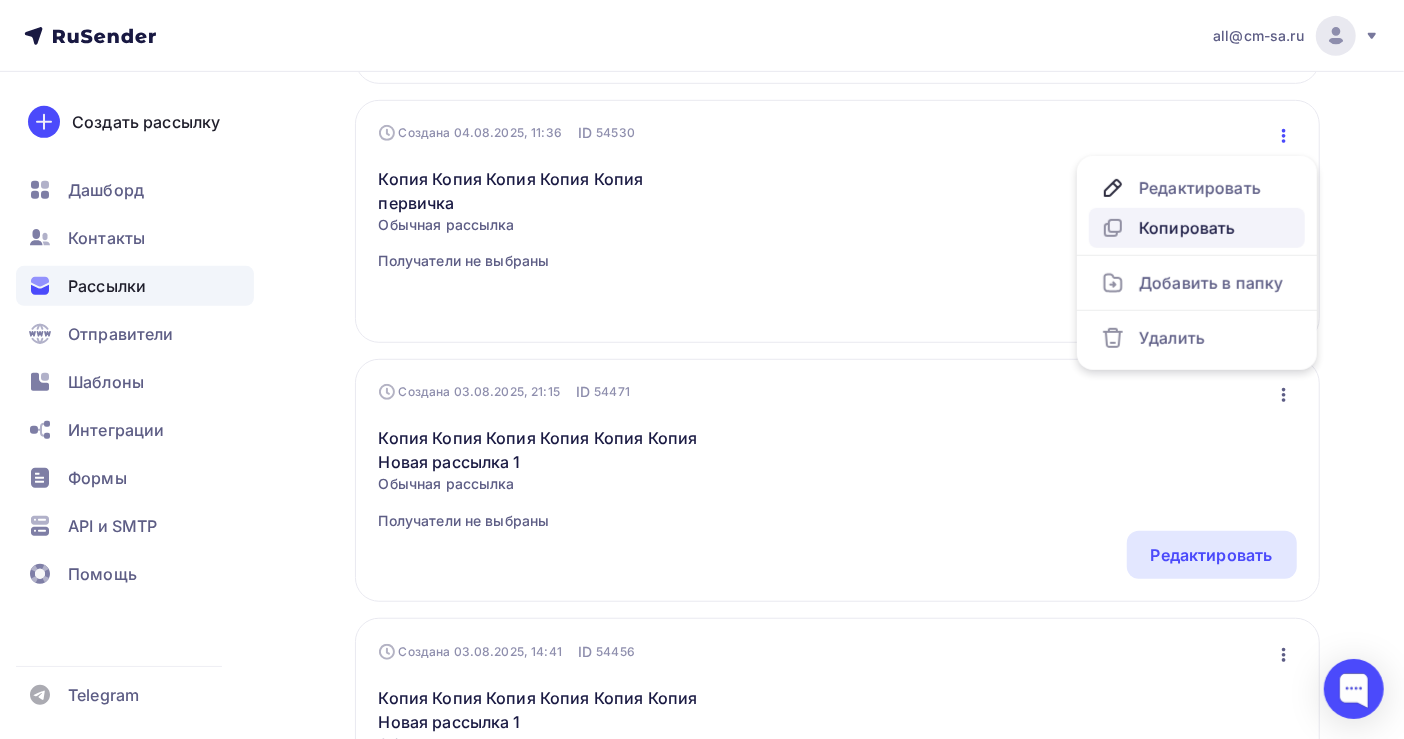 click on "Копировать" at bounding box center [1197, 228] 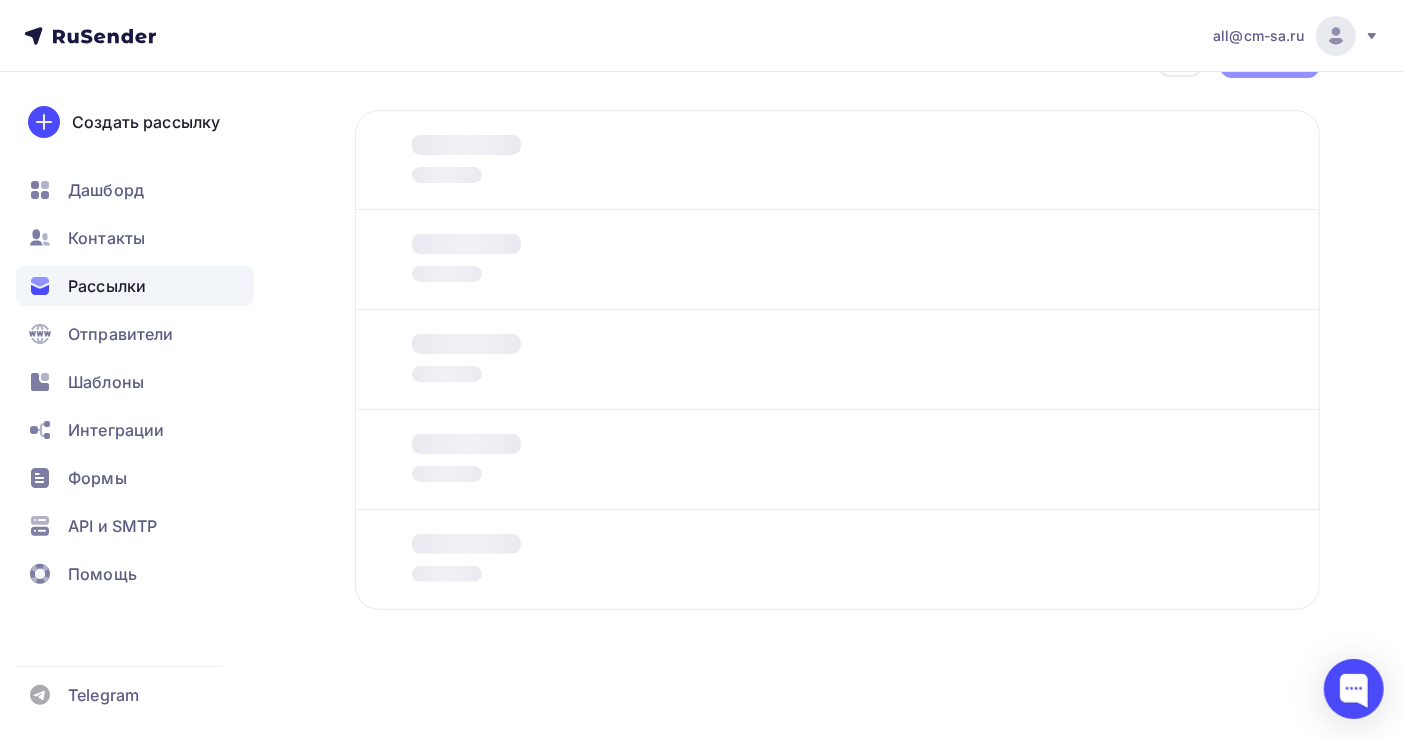 scroll, scrollTop: 0, scrollLeft: 0, axis: both 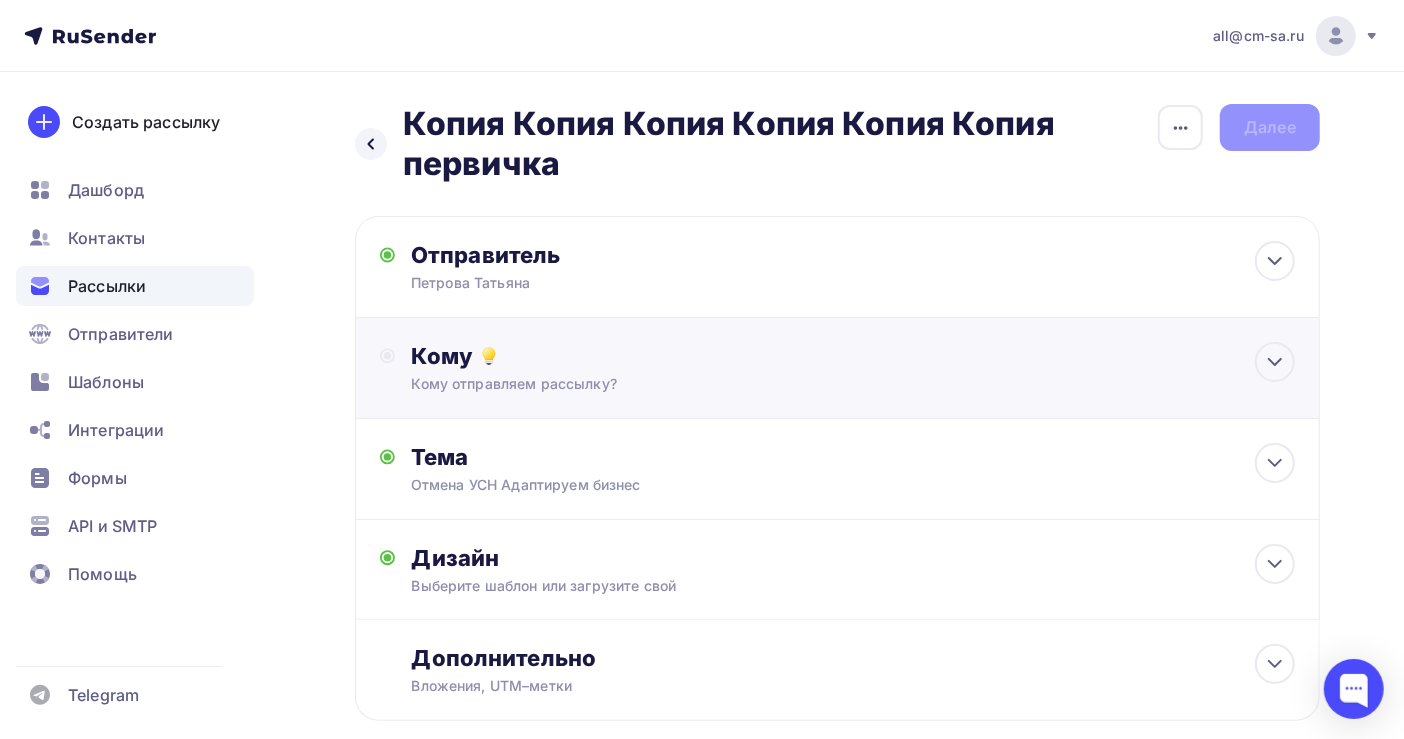 click on "Кому" at bounding box center [853, 356] 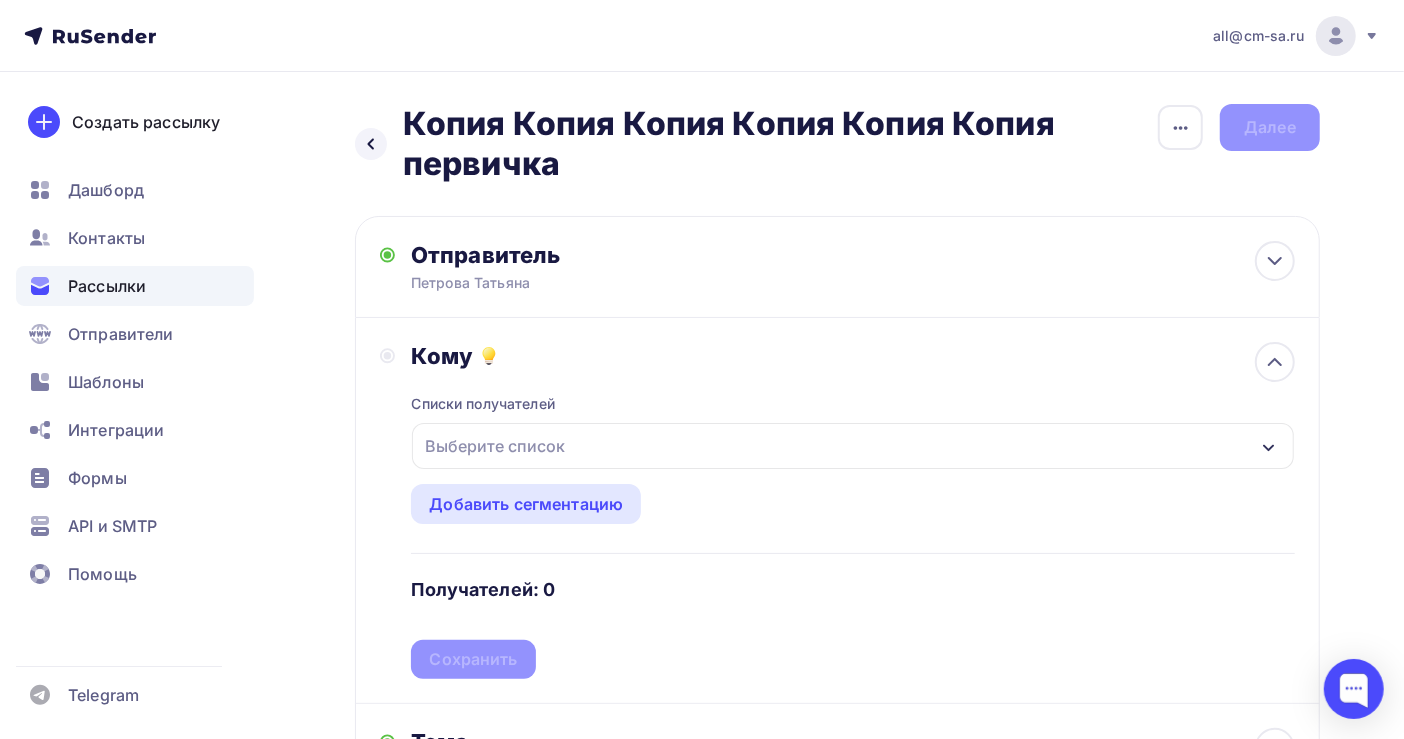 click on "Выберите список" at bounding box center (853, 446) 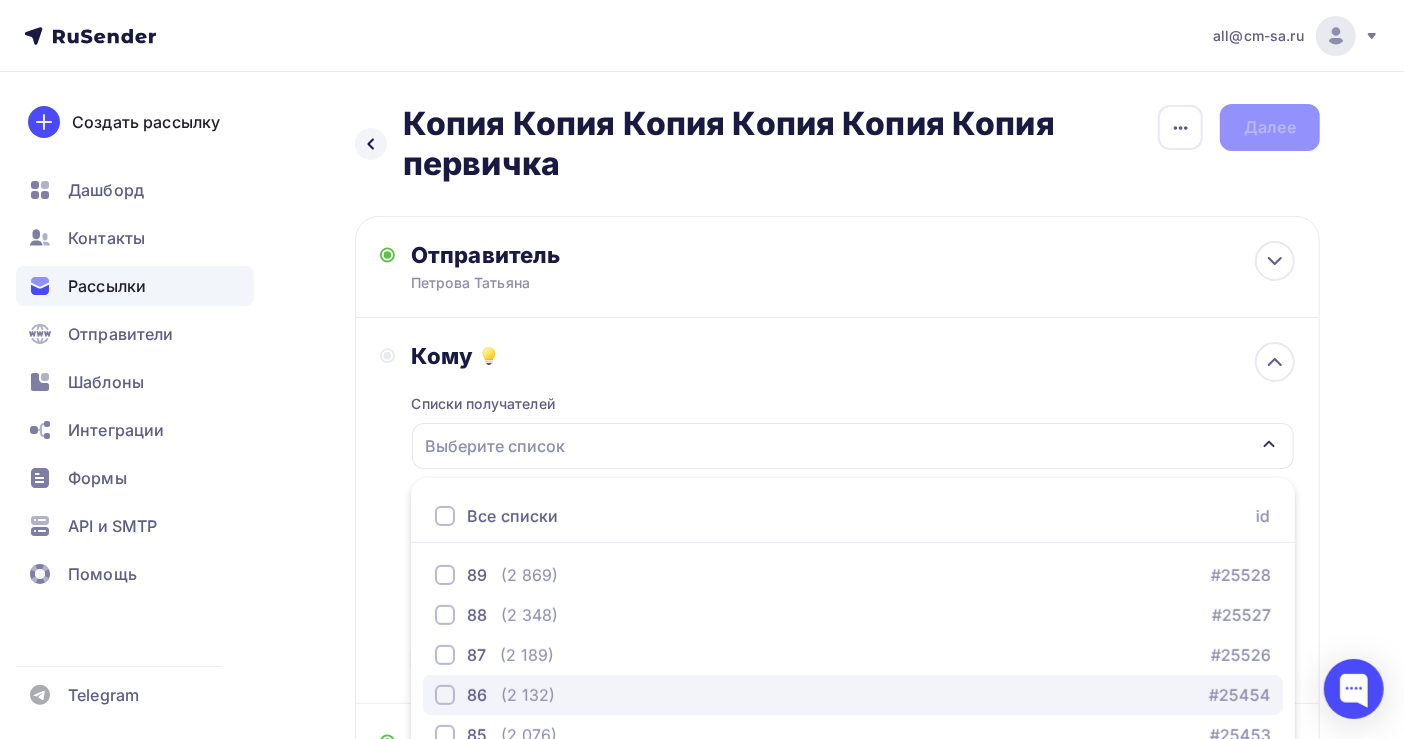 scroll, scrollTop: 257, scrollLeft: 0, axis: vertical 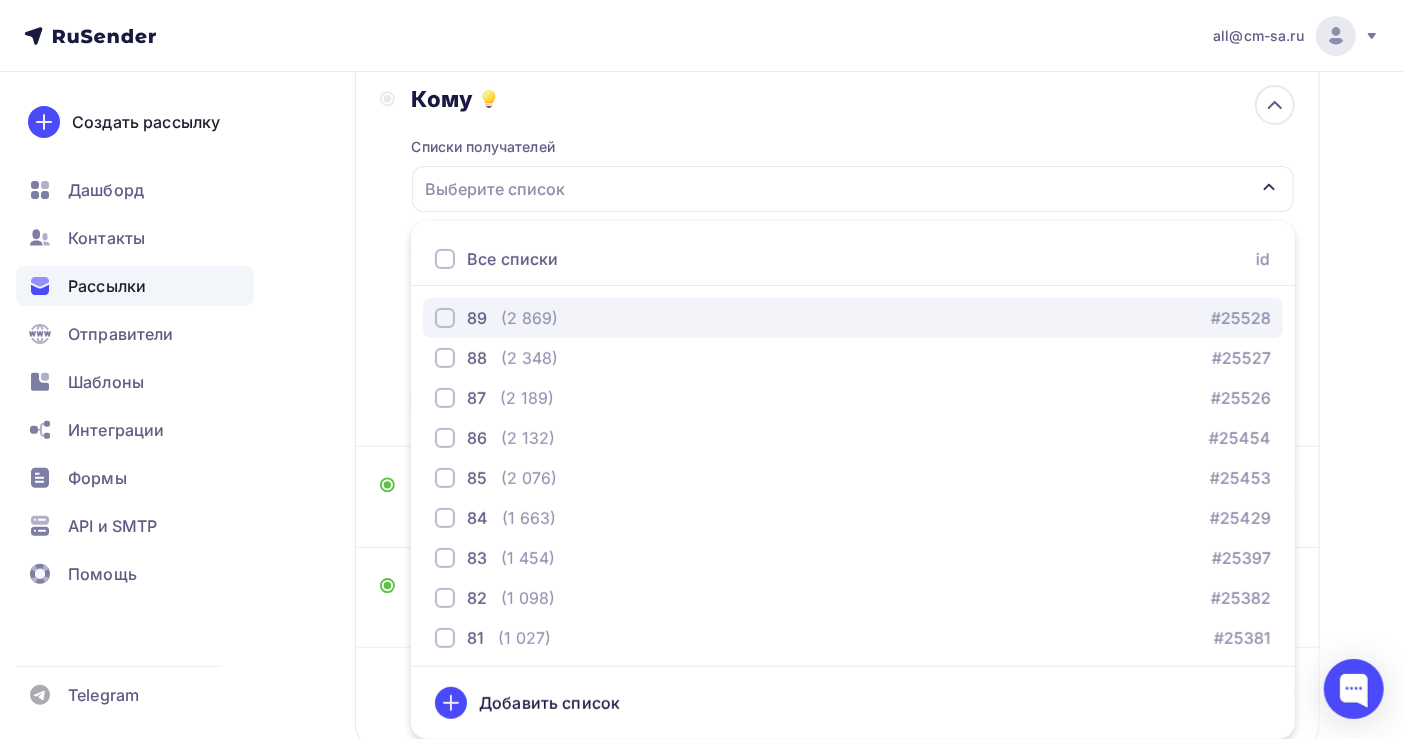 click on "(2 869)" at bounding box center [529, 318] 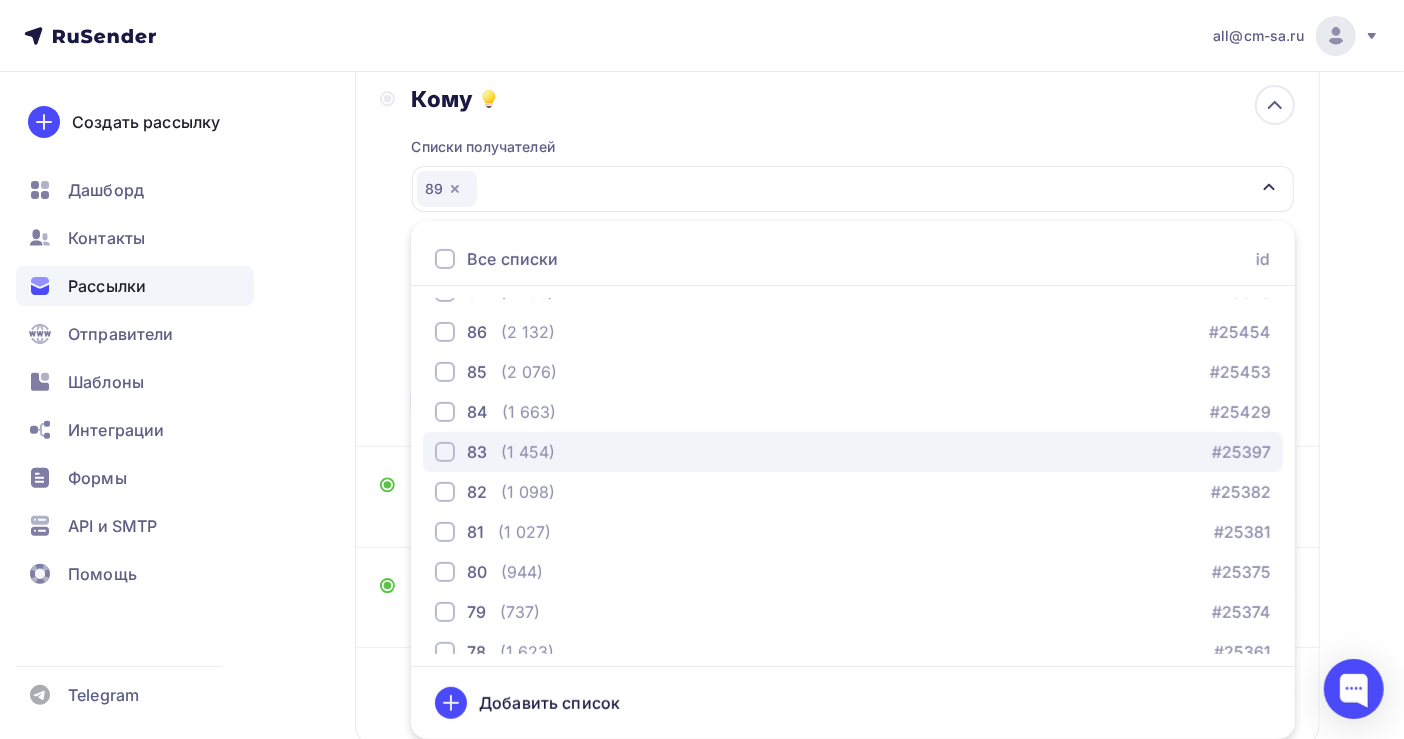 scroll, scrollTop: 266, scrollLeft: 0, axis: vertical 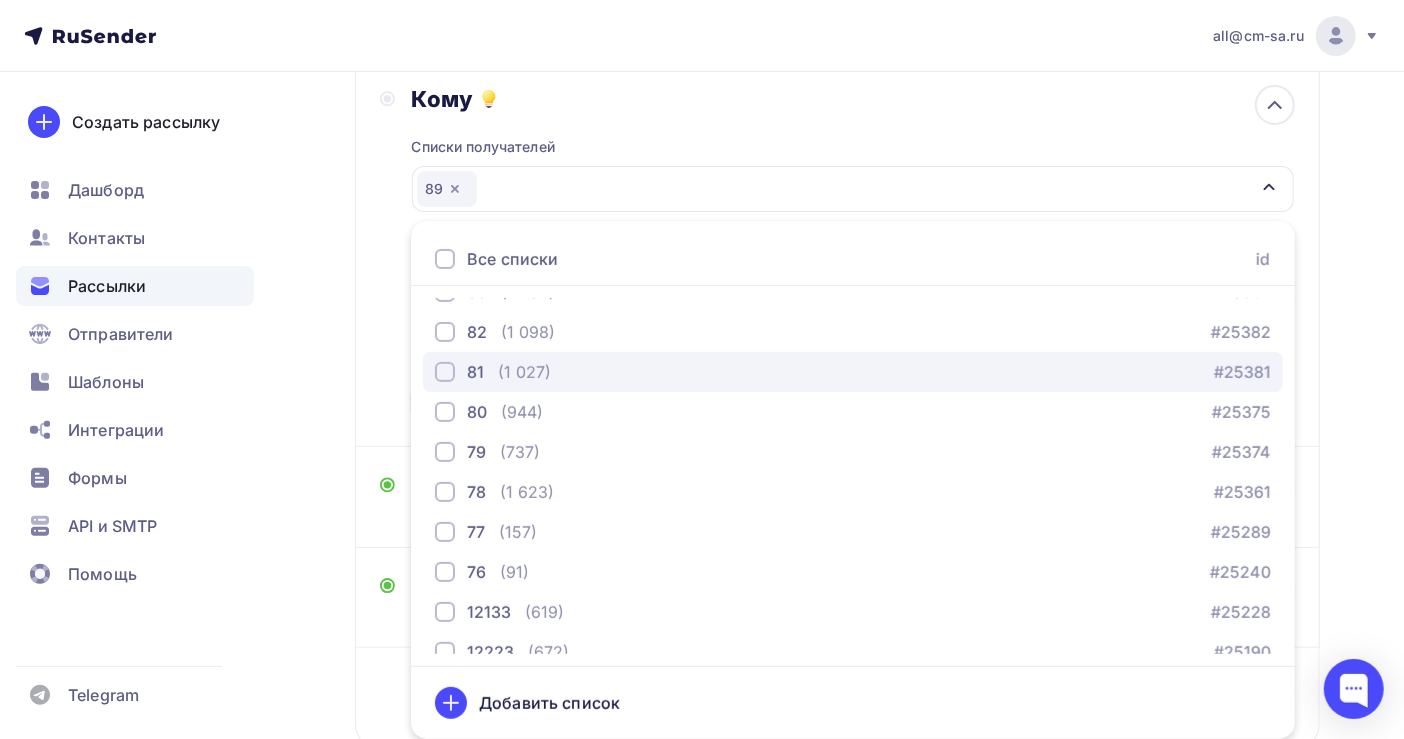 click on "81
(1 027)
#25381" at bounding box center (853, 372) 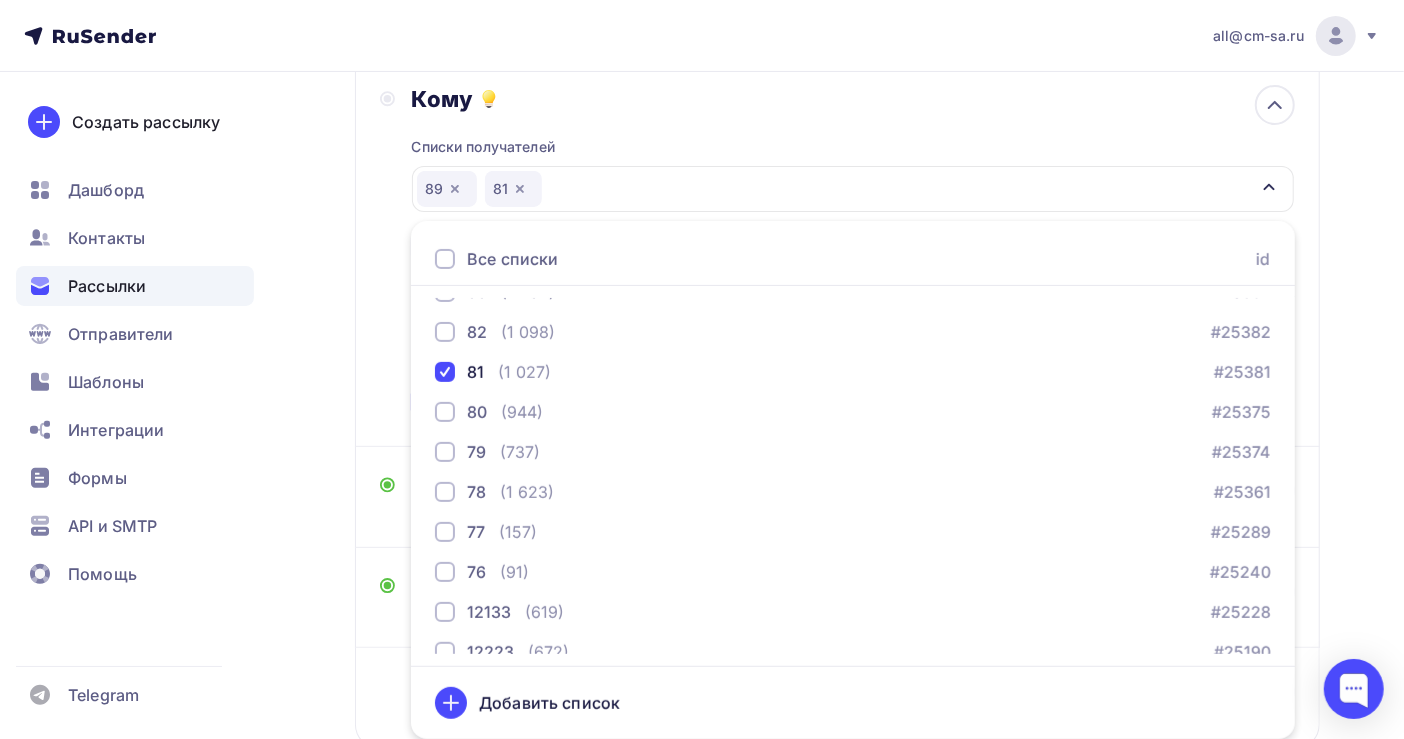 click on "Назад
Копия Копия Копия Копия Копия Копия первичка
Копия Копия Копия Копия Копия Копия первичка
Закончить позже
Переименовать рассылку
Удалить
Далее
Отправитель
[NAME] [NAME]
Email  *
all@cm-sa.ru
all@cm-sa.ru           all@org.inf-buh.ru           org@mail.bux-mos.ru           nat@info.inf-buh.ru           ok@jhda.su           buh@mail.jhda.ru           buh@jhda.ru               Добавить отправителя
Рекомендуем  добавить почту на домене   Имя                                 12:45" at bounding box center [702, 346] 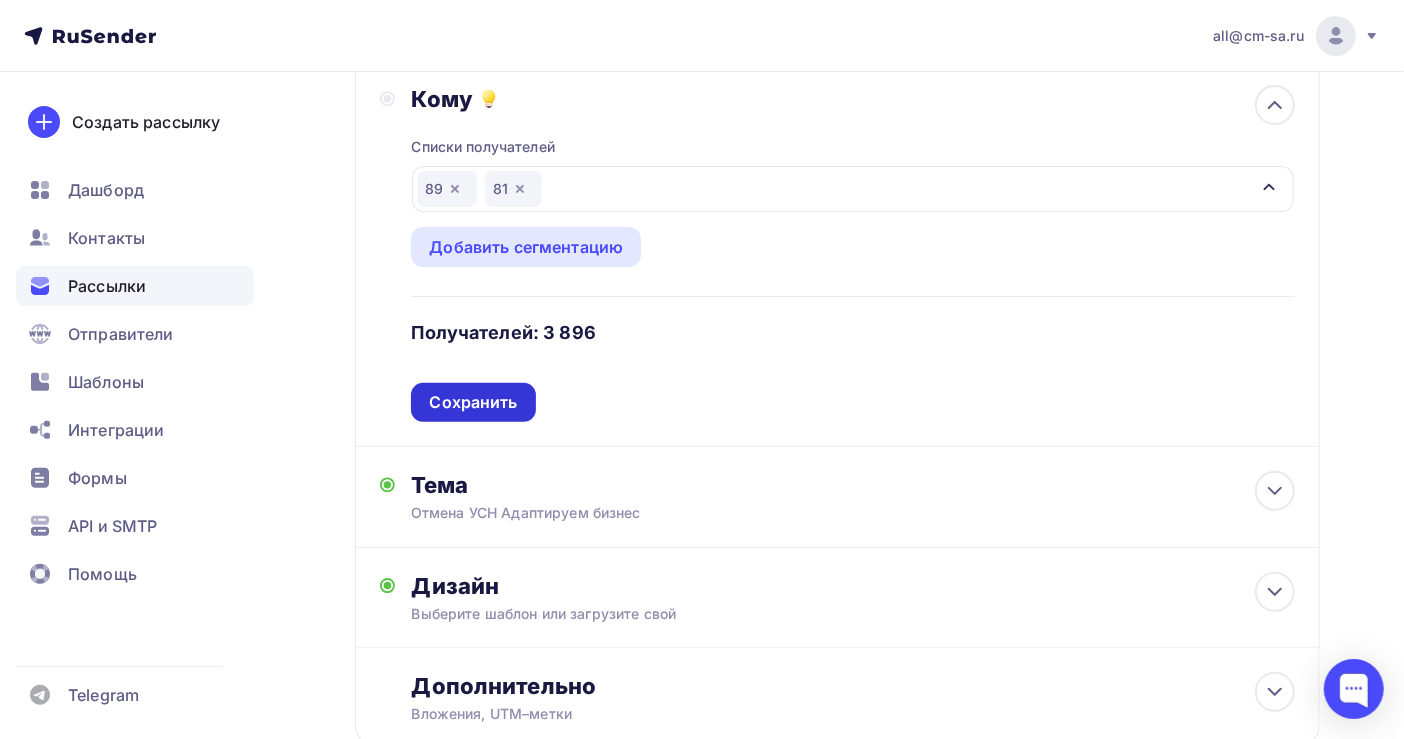 click on "Сохранить" at bounding box center [473, 402] 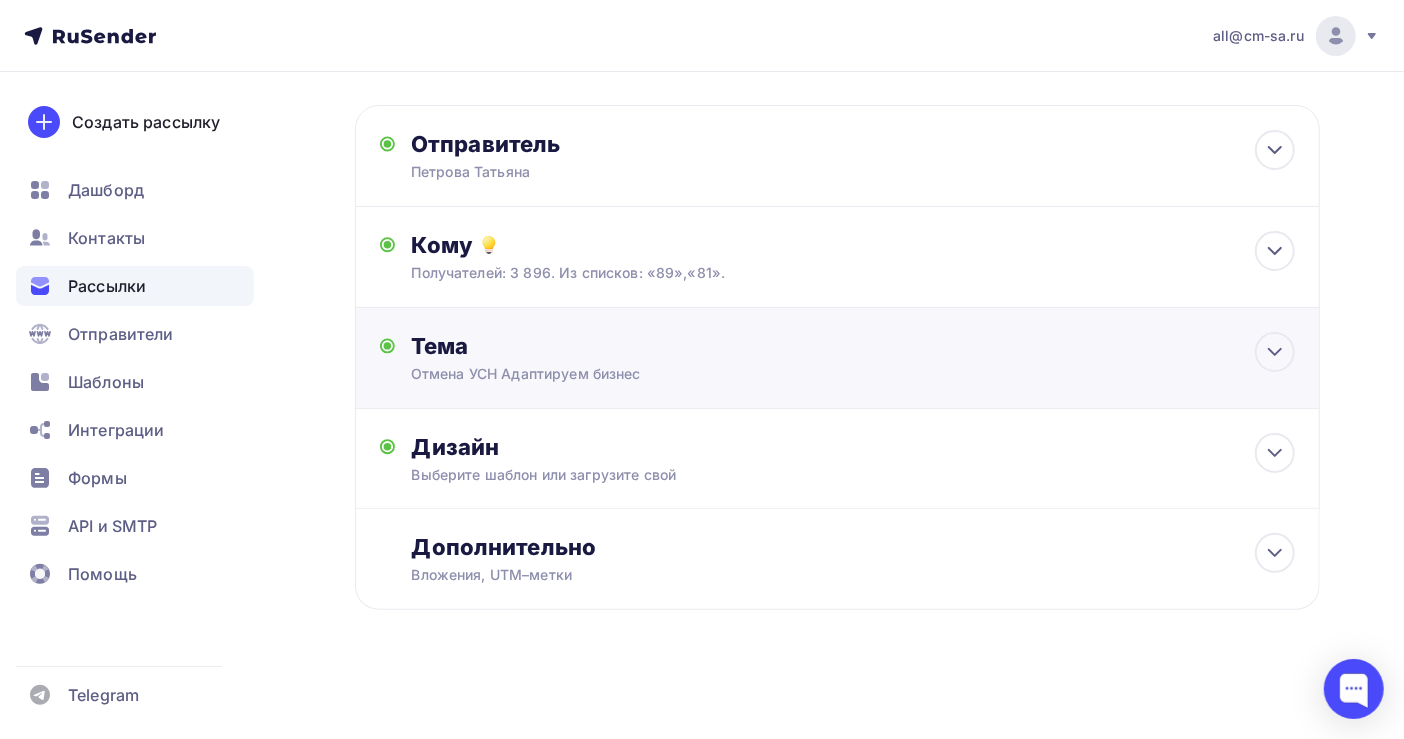 scroll, scrollTop: 113, scrollLeft: 0, axis: vertical 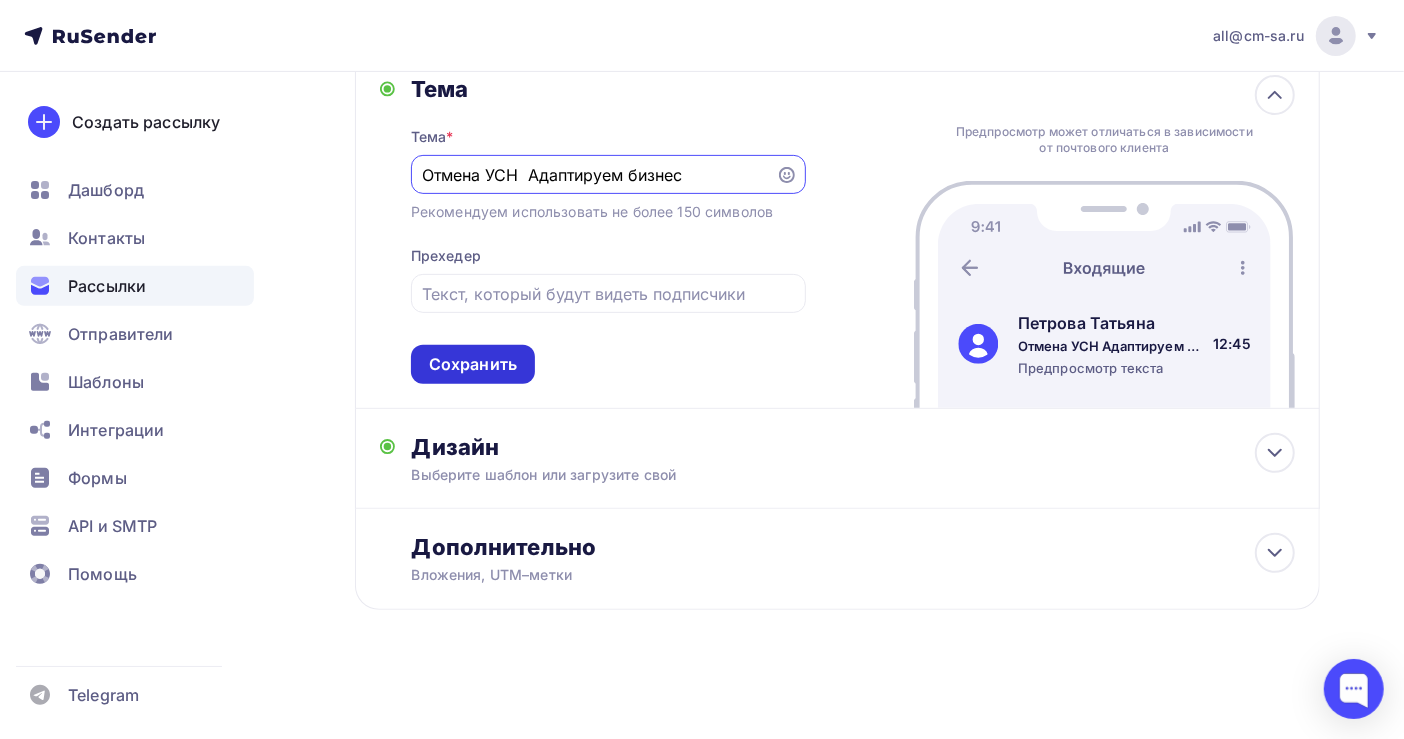 click on "Сохранить" at bounding box center [473, 364] 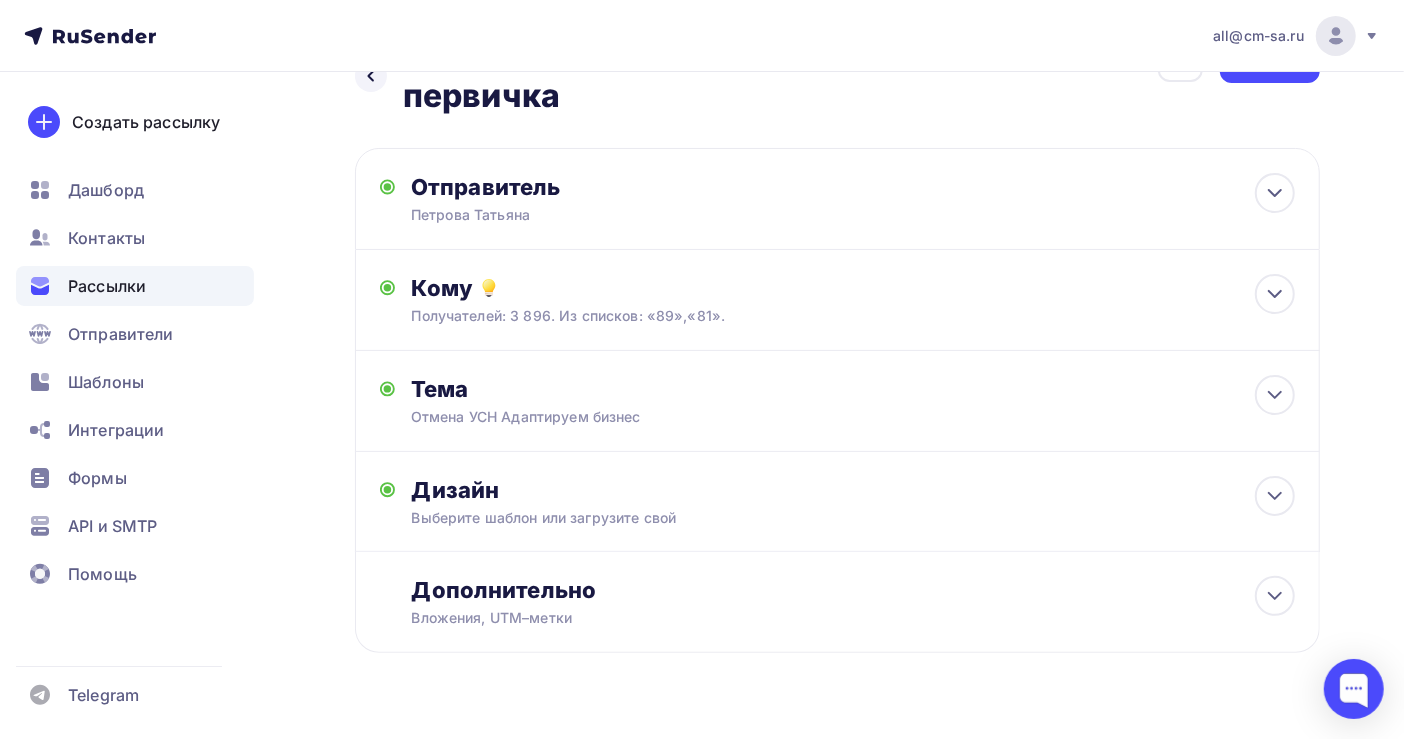 scroll, scrollTop: 0, scrollLeft: 0, axis: both 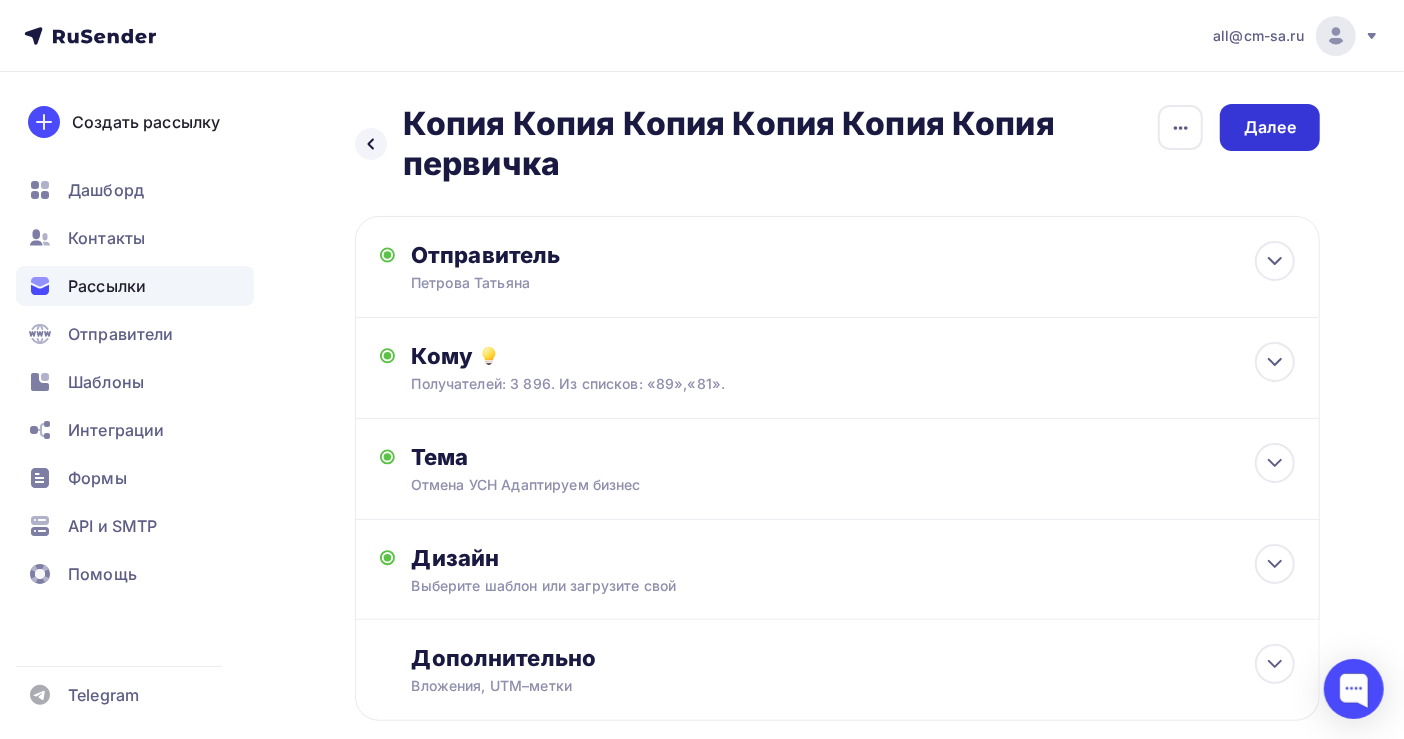 click on "Далее" at bounding box center (1270, 127) 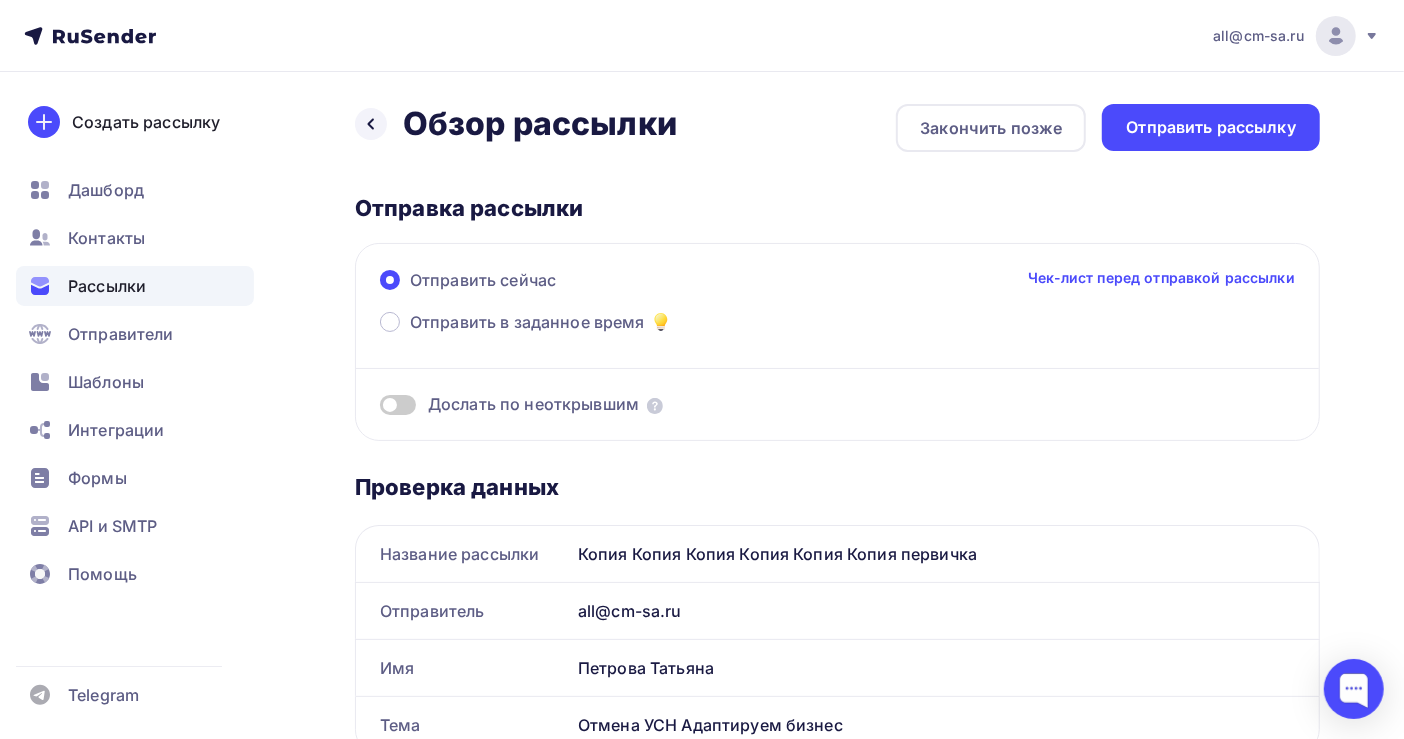 scroll, scrollTop: 0, scrollLeft: 0, axis: both 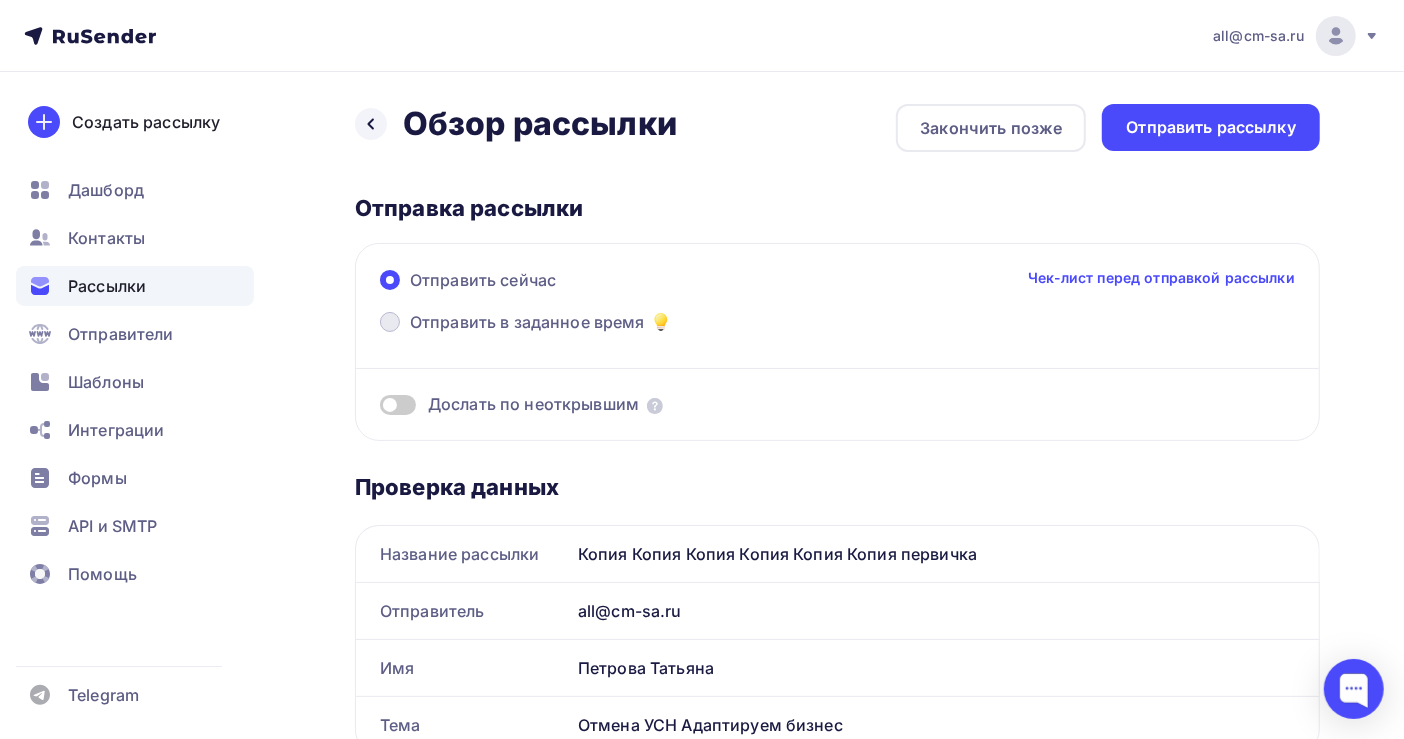 click on "Отправить в заданное время" at bounding box center [527, 322] 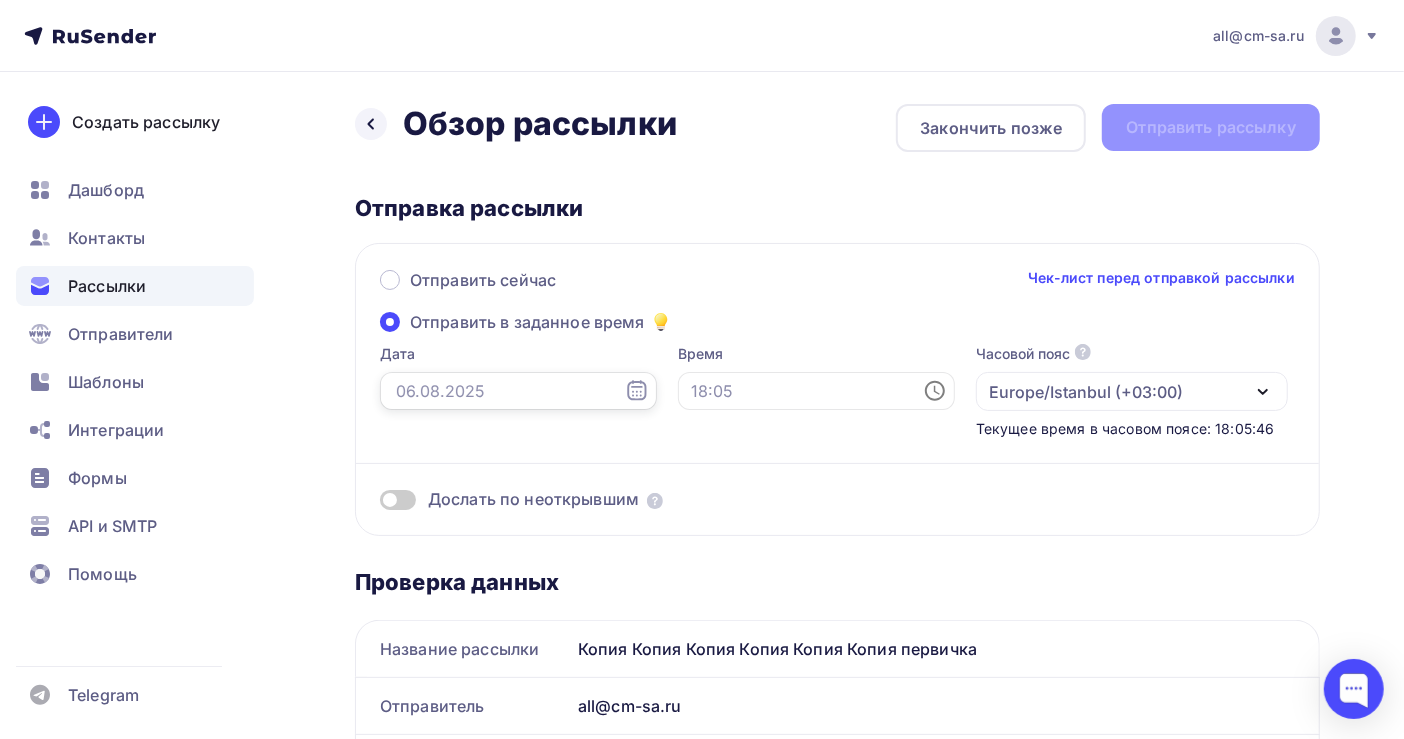 click at bounding box center [518, 391] 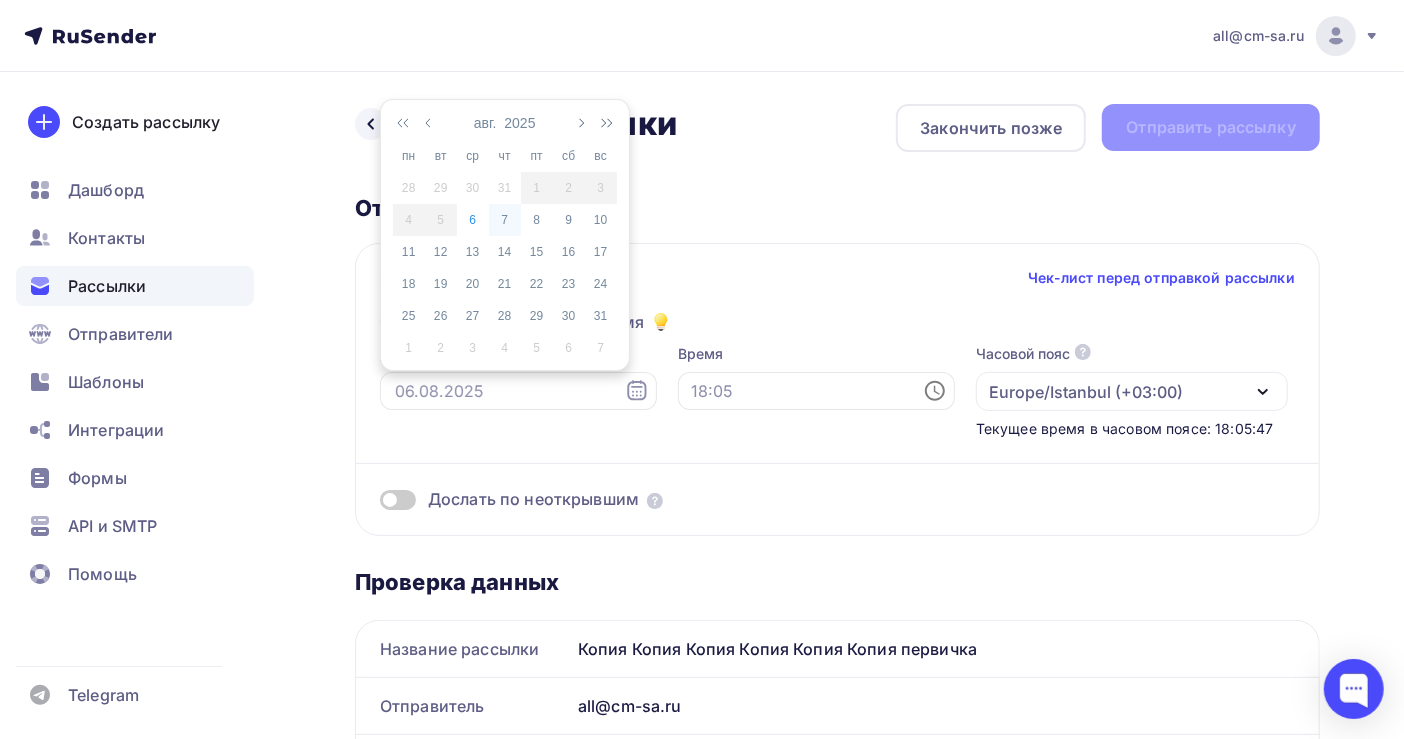 click on "7" at bounding box center (505, 220) 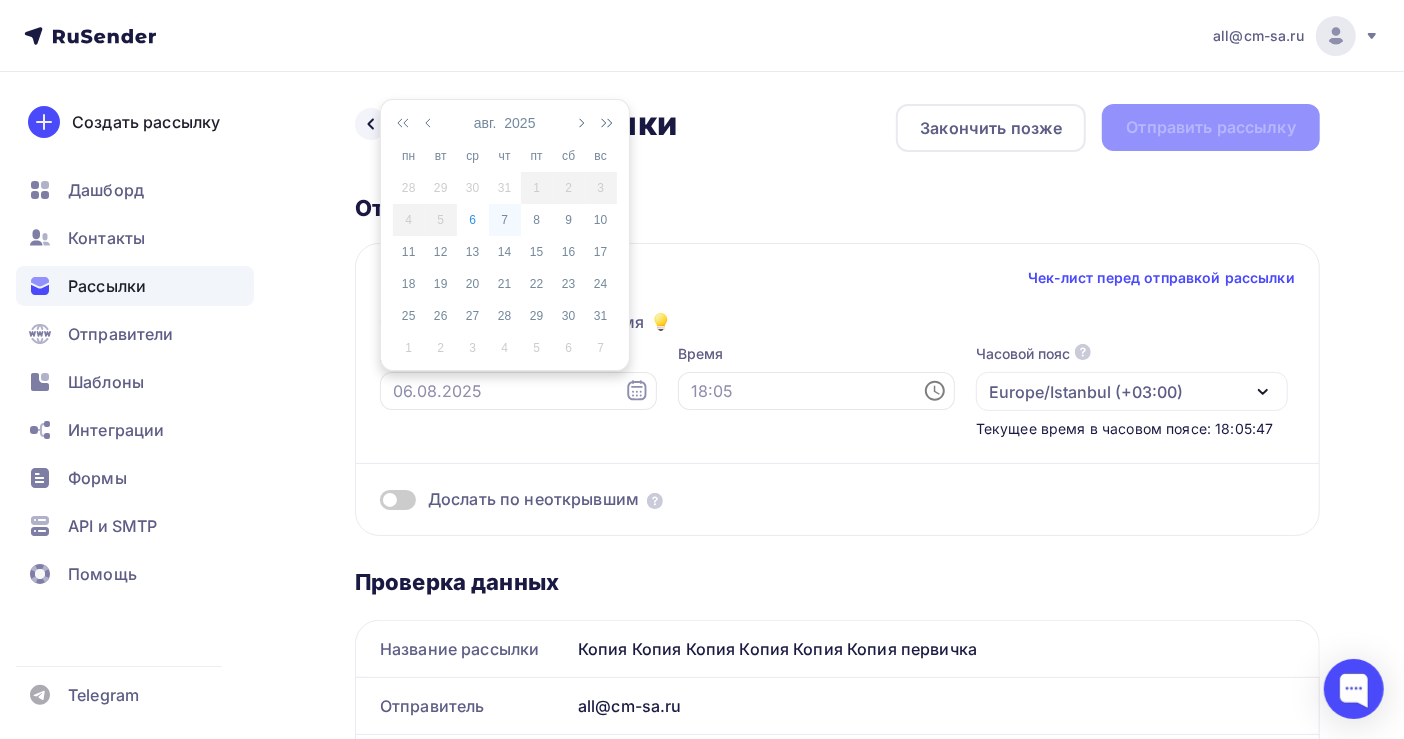 type on "07.08.2025" 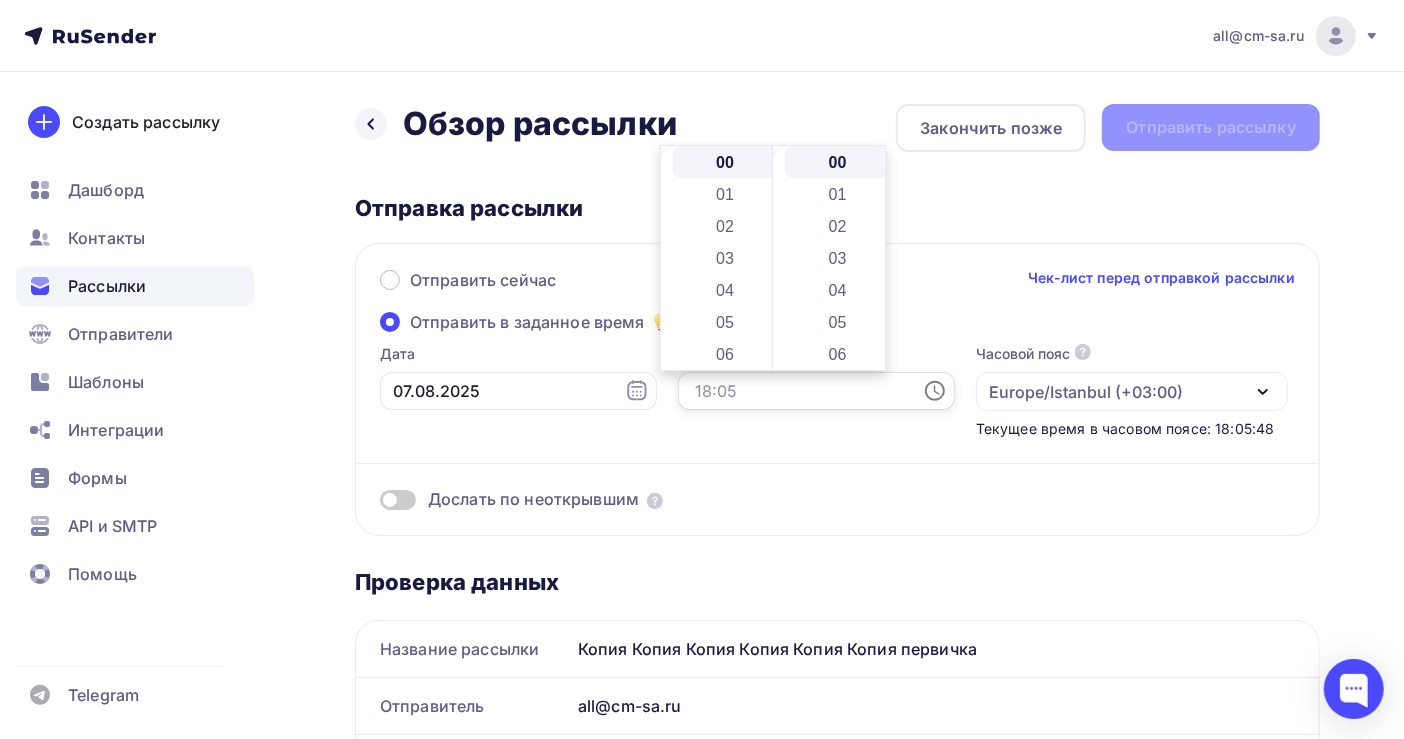 click at bounding box center (816, 391) 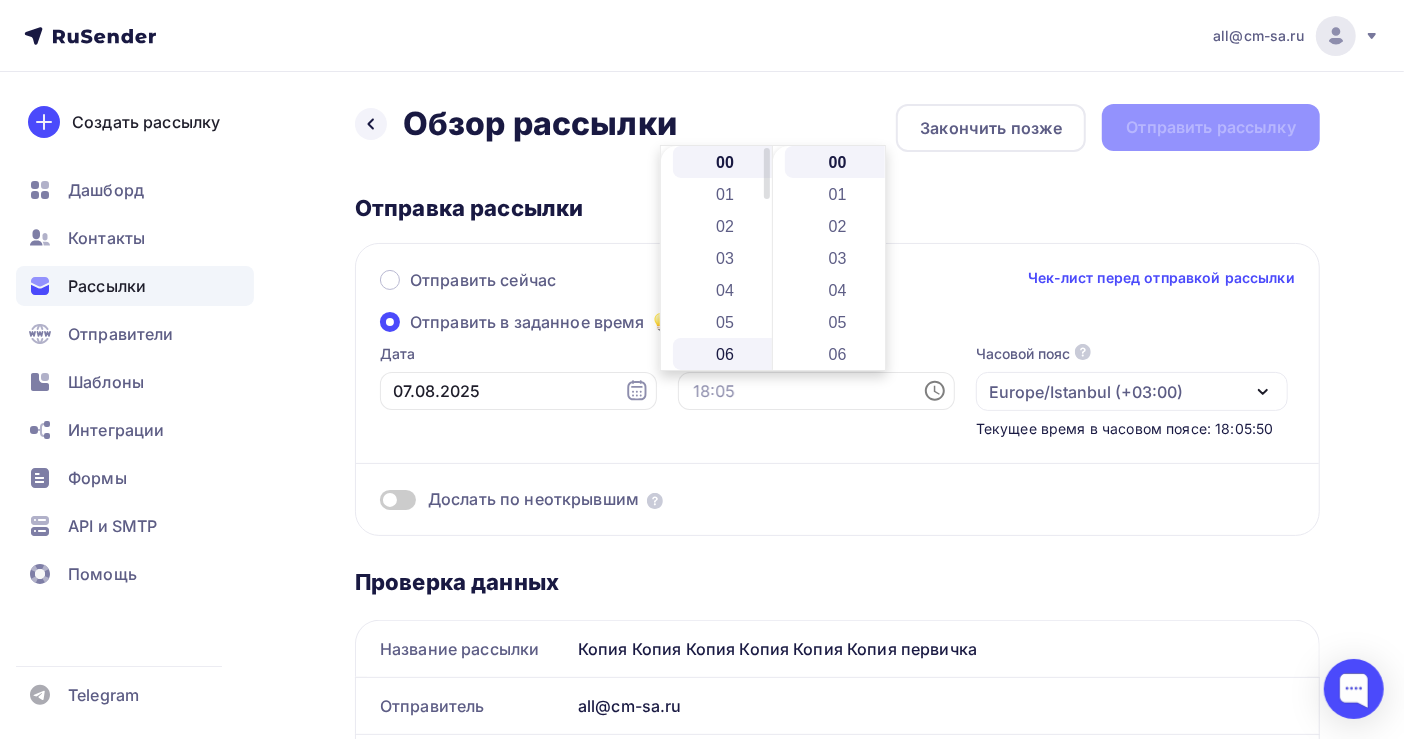 click on "06" at bounding box center (727, 354) 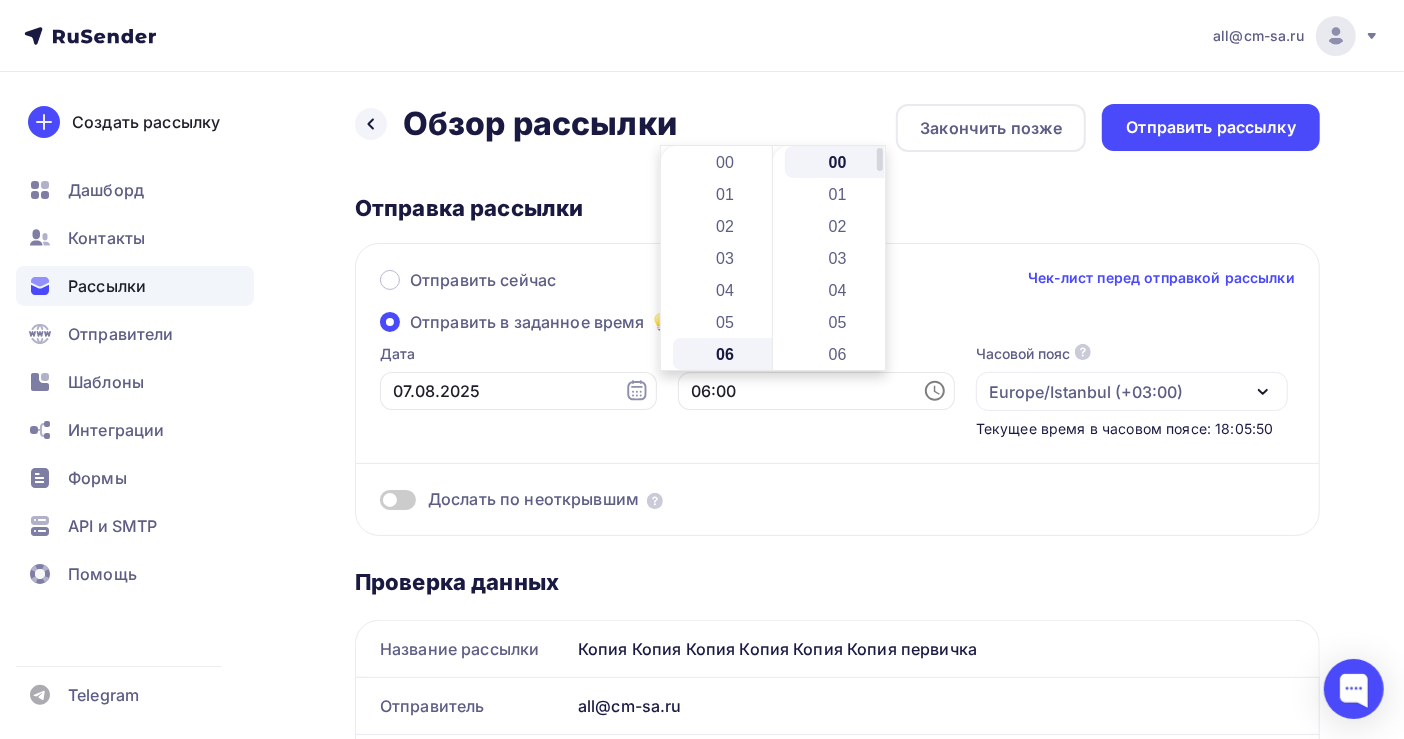 scroll, scrollTop: 191, scrollLeft: 0, axis: vertical 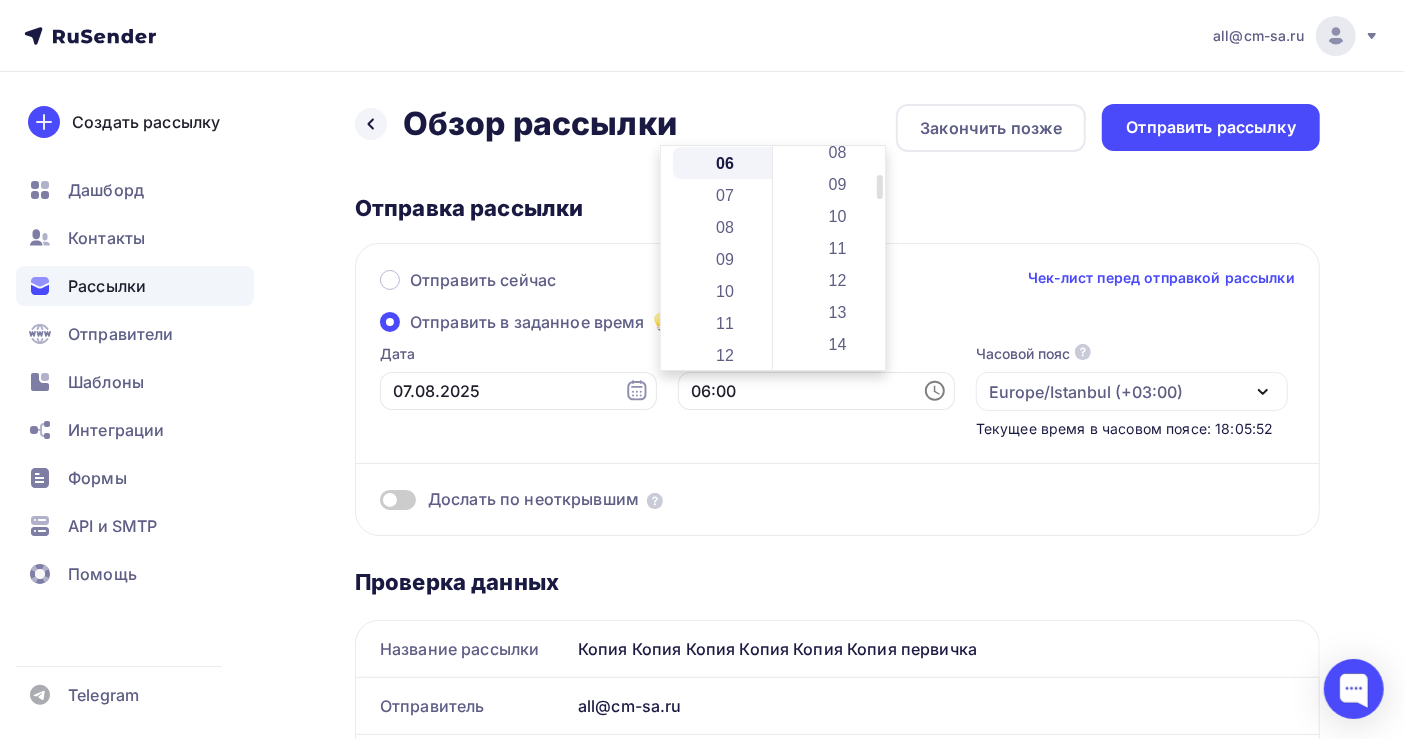 drag, startPoint x: 837, startPoint y: 311, endPoint x: 828, endPoint y: 297, distance: 16.643316 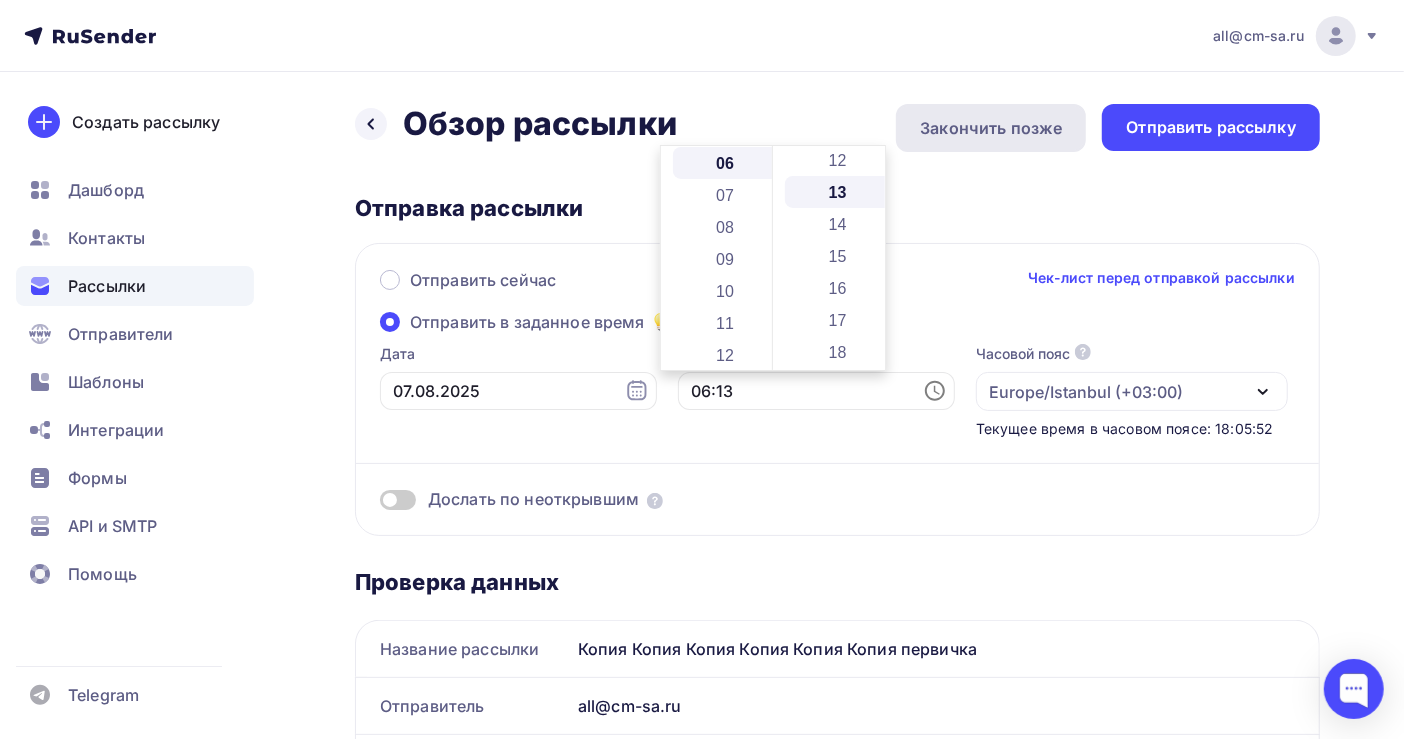 scroll, scrollTop: 416, scrollLeft: 0, axis: vertical 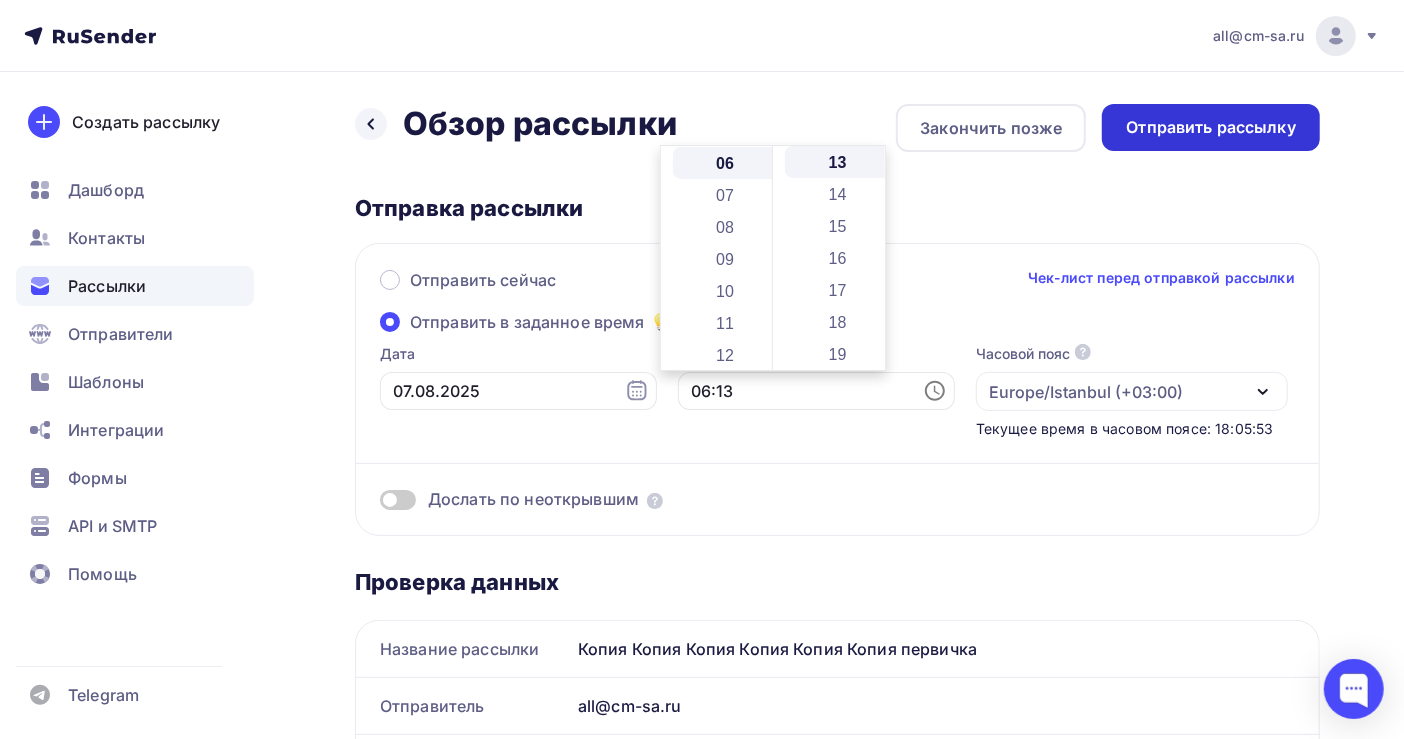 click on "Отправить рассылку" at bounding box center [1211, 127] 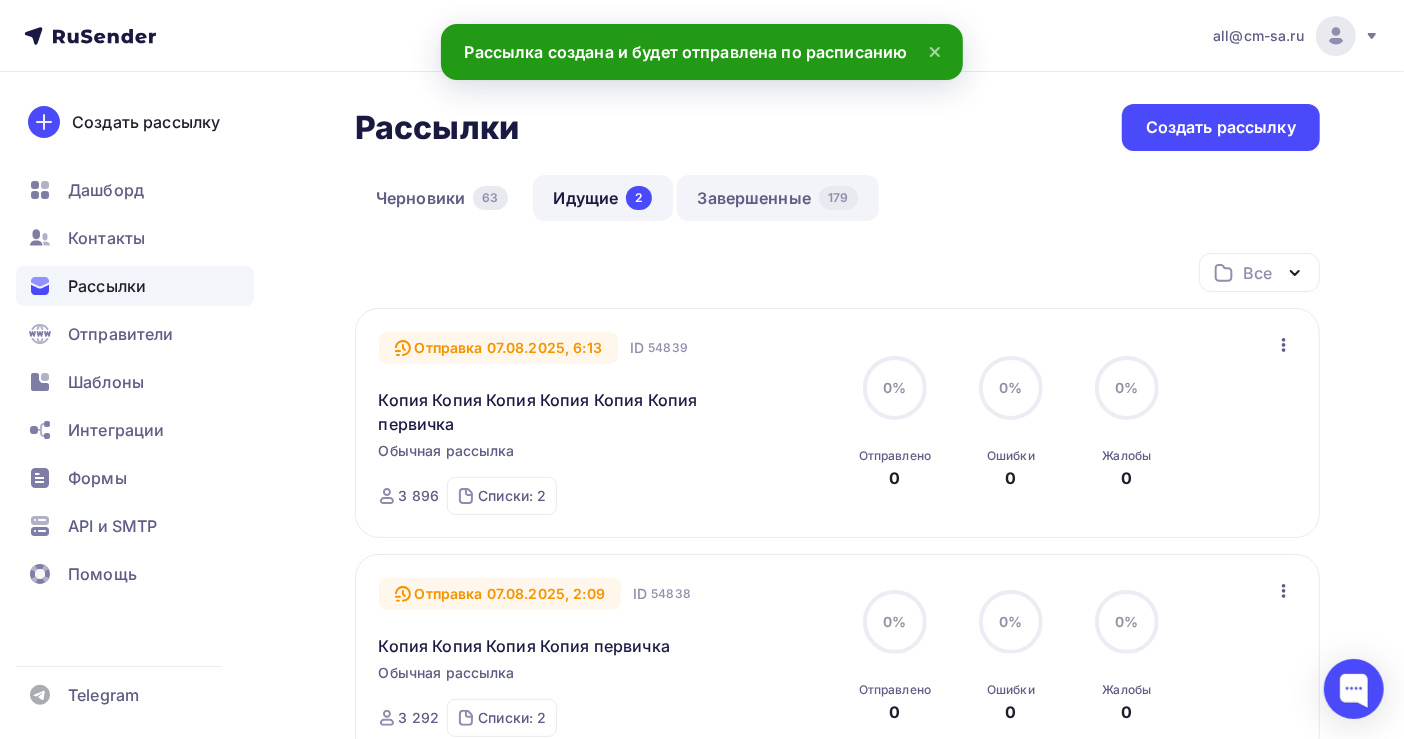 click on "Завершенные
179" at bounding box center (778, 198) 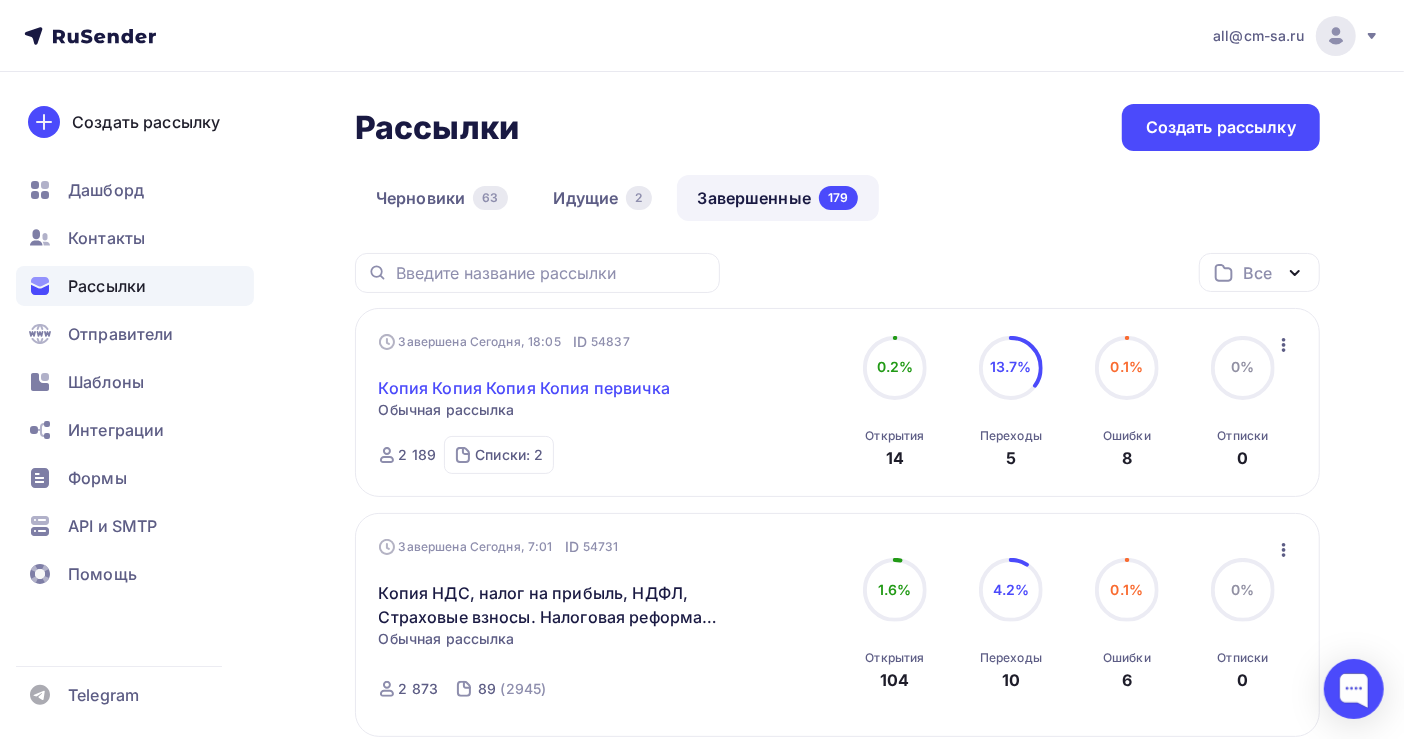 click on "Копия Копия Копия Копия первичка" at bounding box center [524, 388] 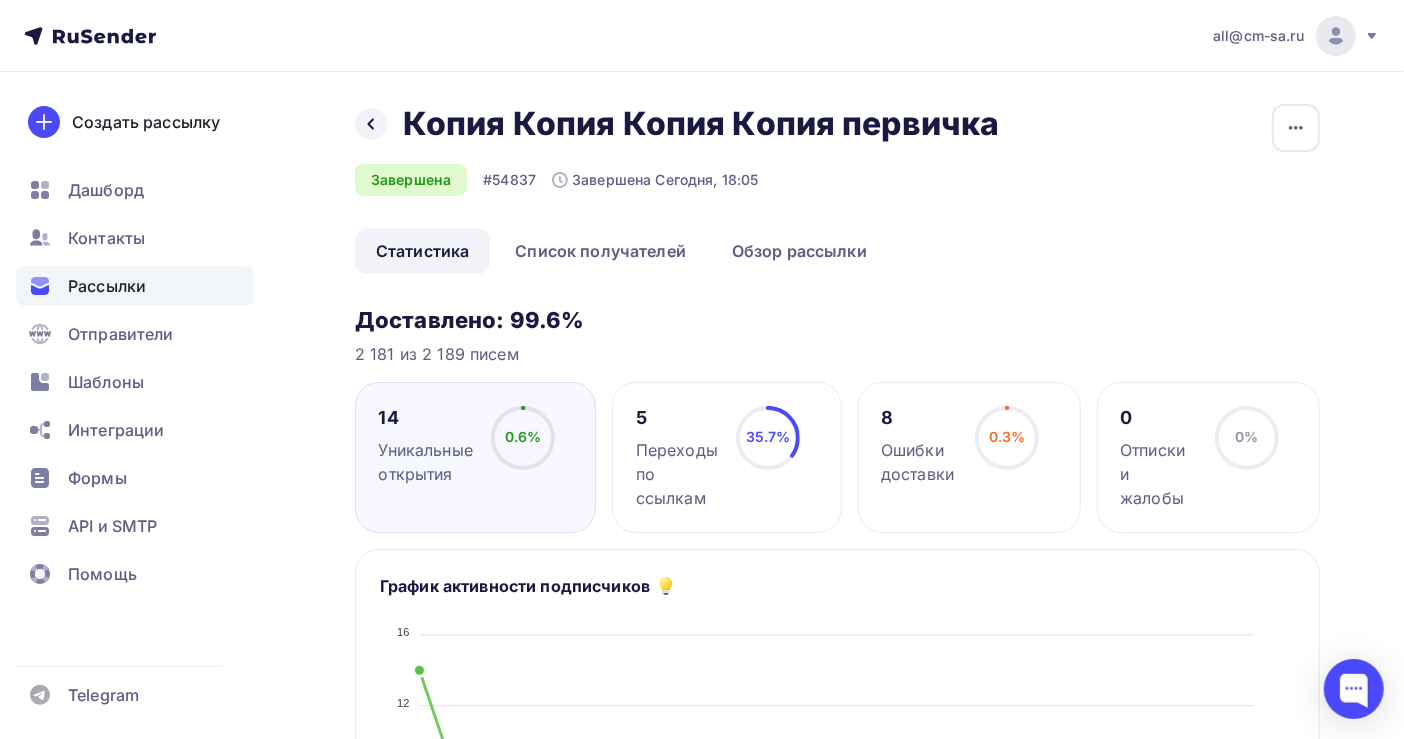 click on "Рассылки" at bounding box center (107, 286) 